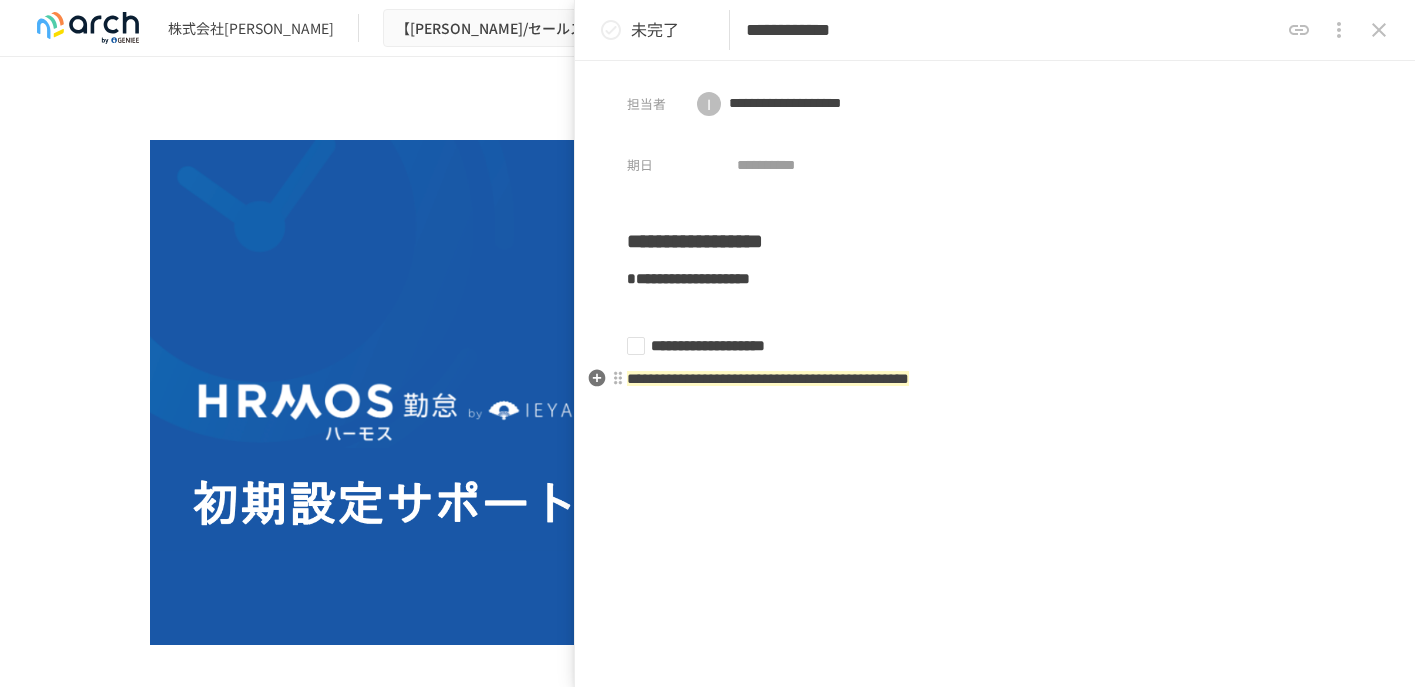 scroll, scrollTop: 0, scrollLeft: 0, axis: both 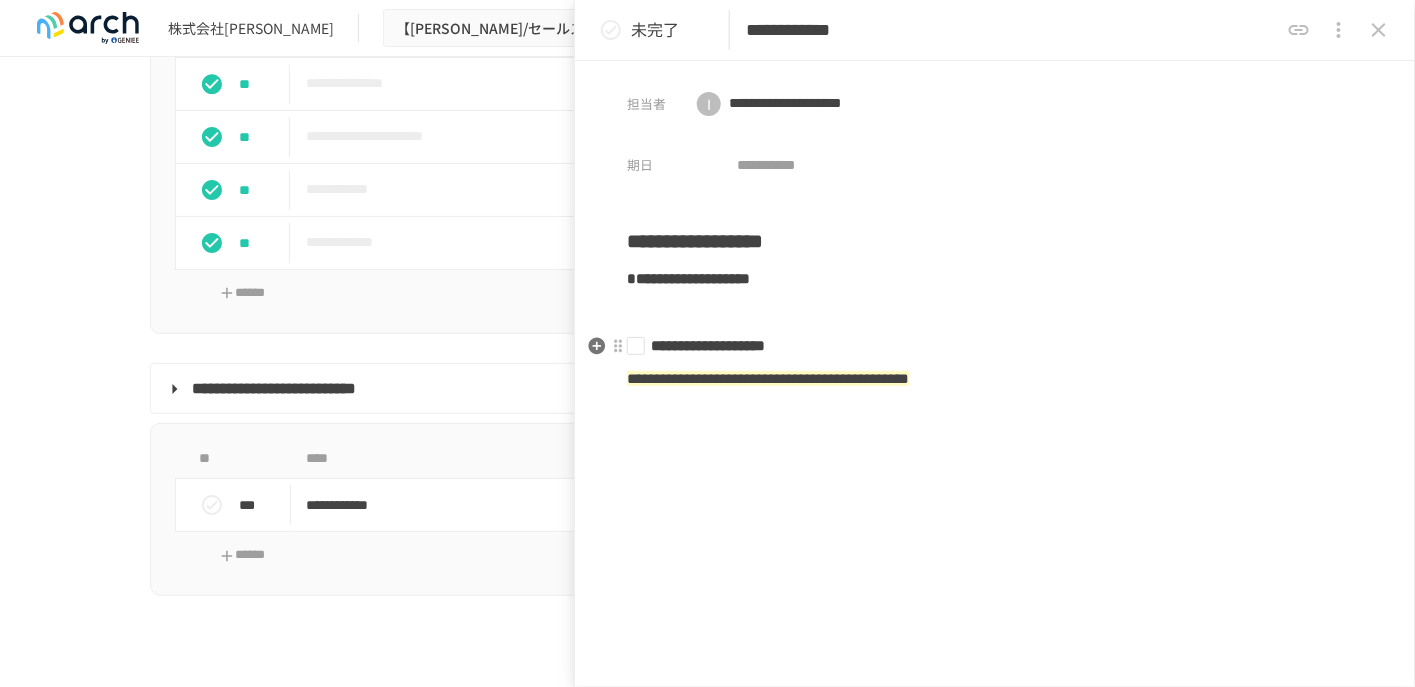 click on "**********" at bounding box center (987, 346) 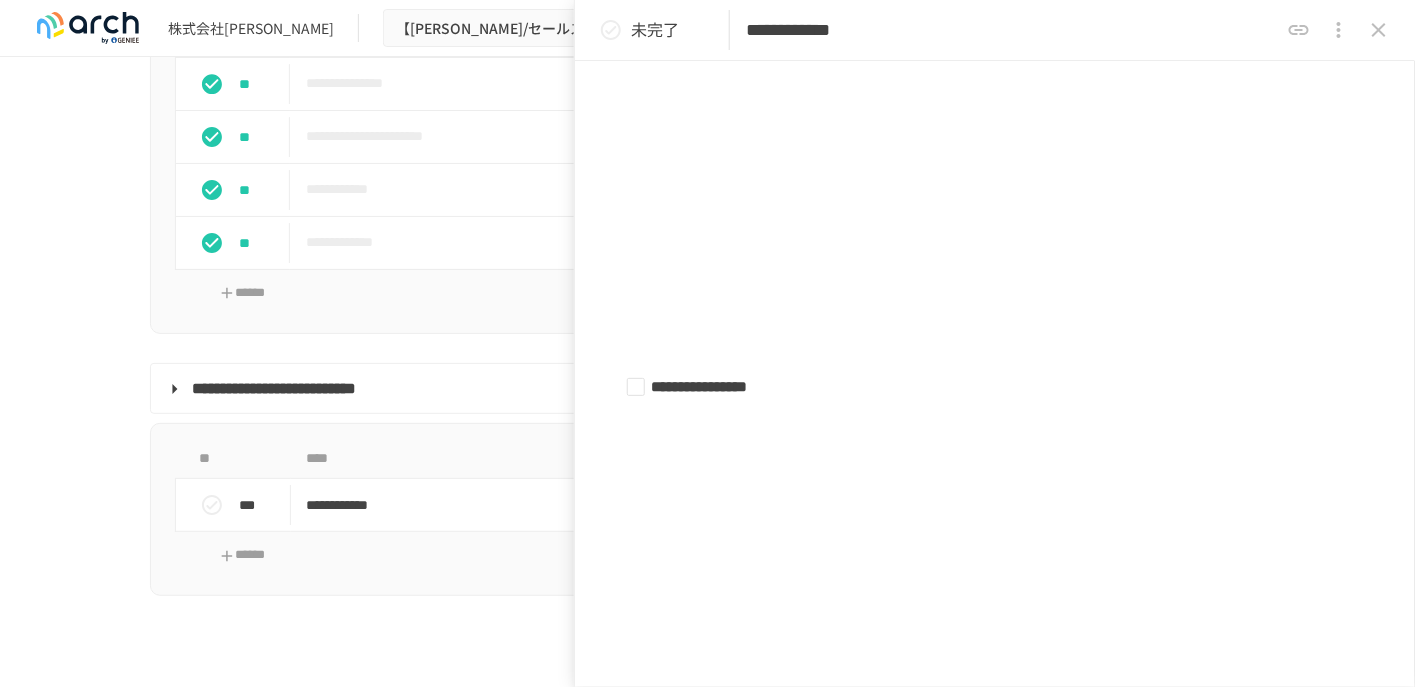 scroll, scrollTop: 551, scrollLeft: 0, axis: vertical 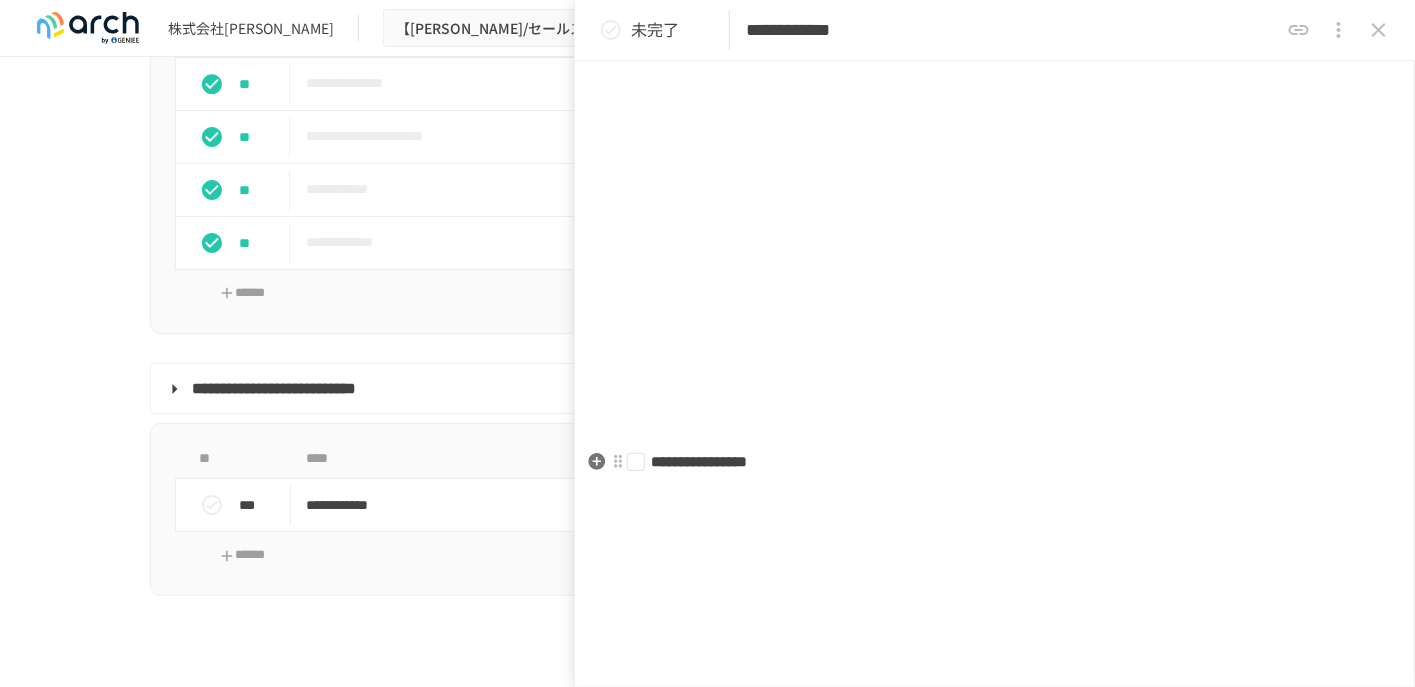 click on "**********" at bounding box center (987, 462) 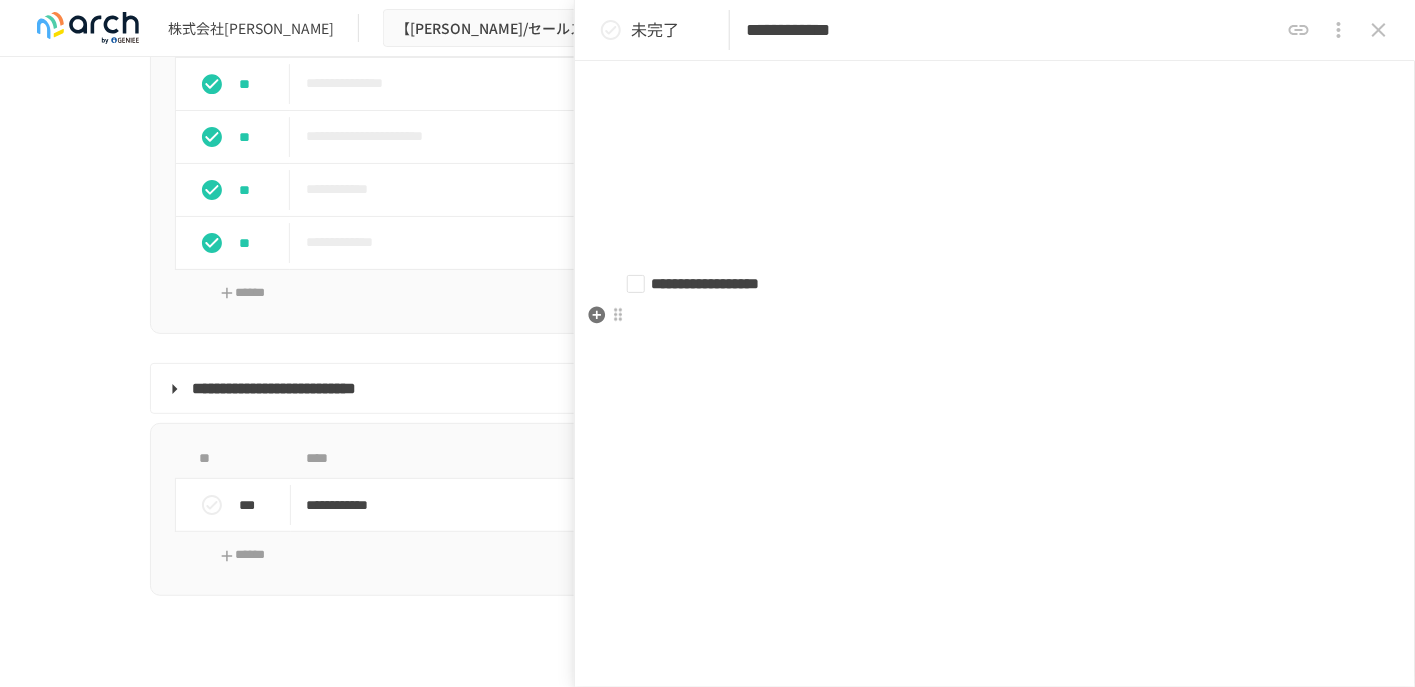 scroll, scrollTop: 1100, scrollLeft: 0, axis: vertical 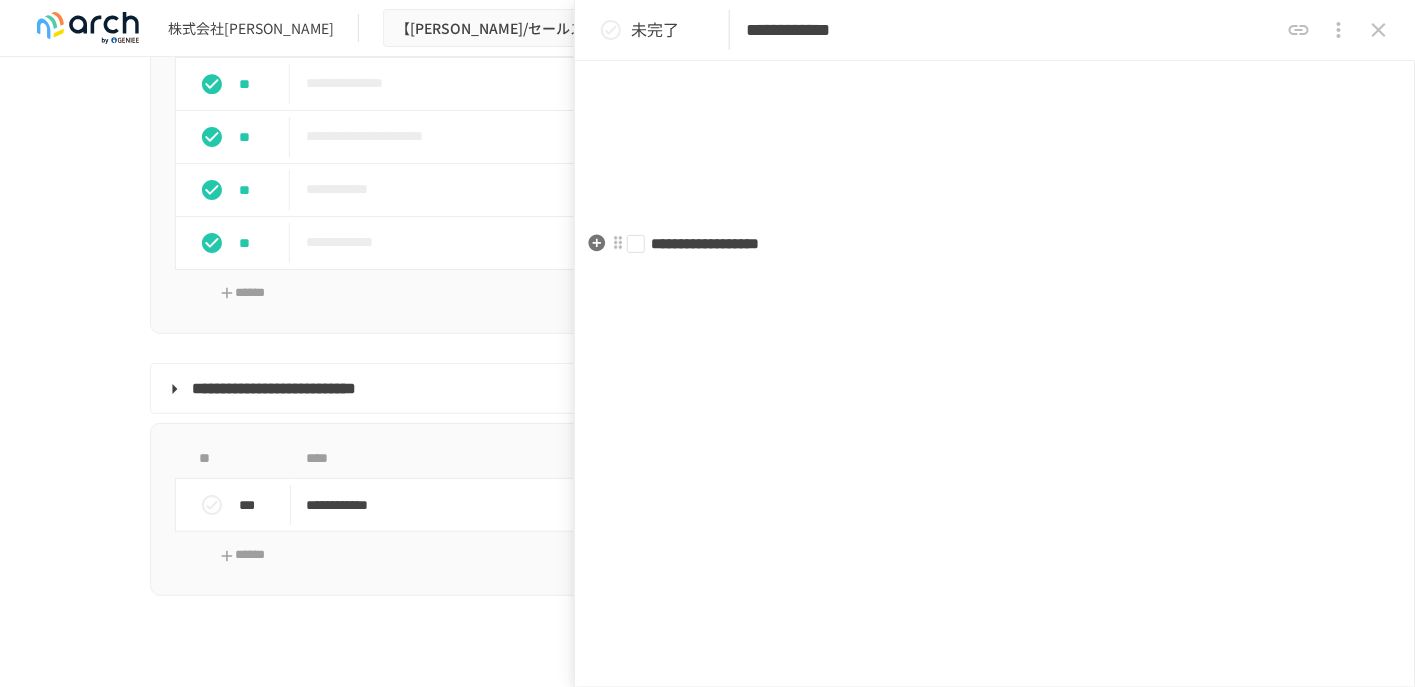 click on "**********" at bounding box center [987, 244] 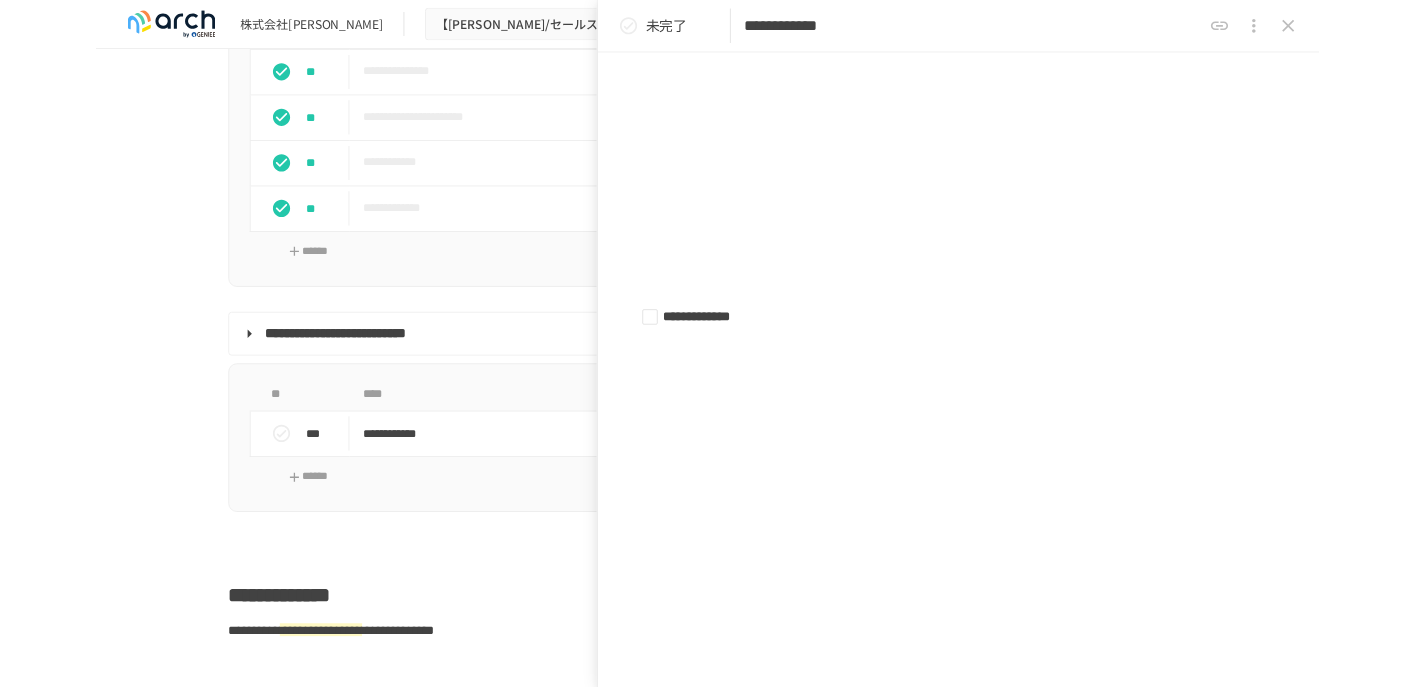 scroll, scrollTop: 1674, scrollLeft: 0, axis: vertical 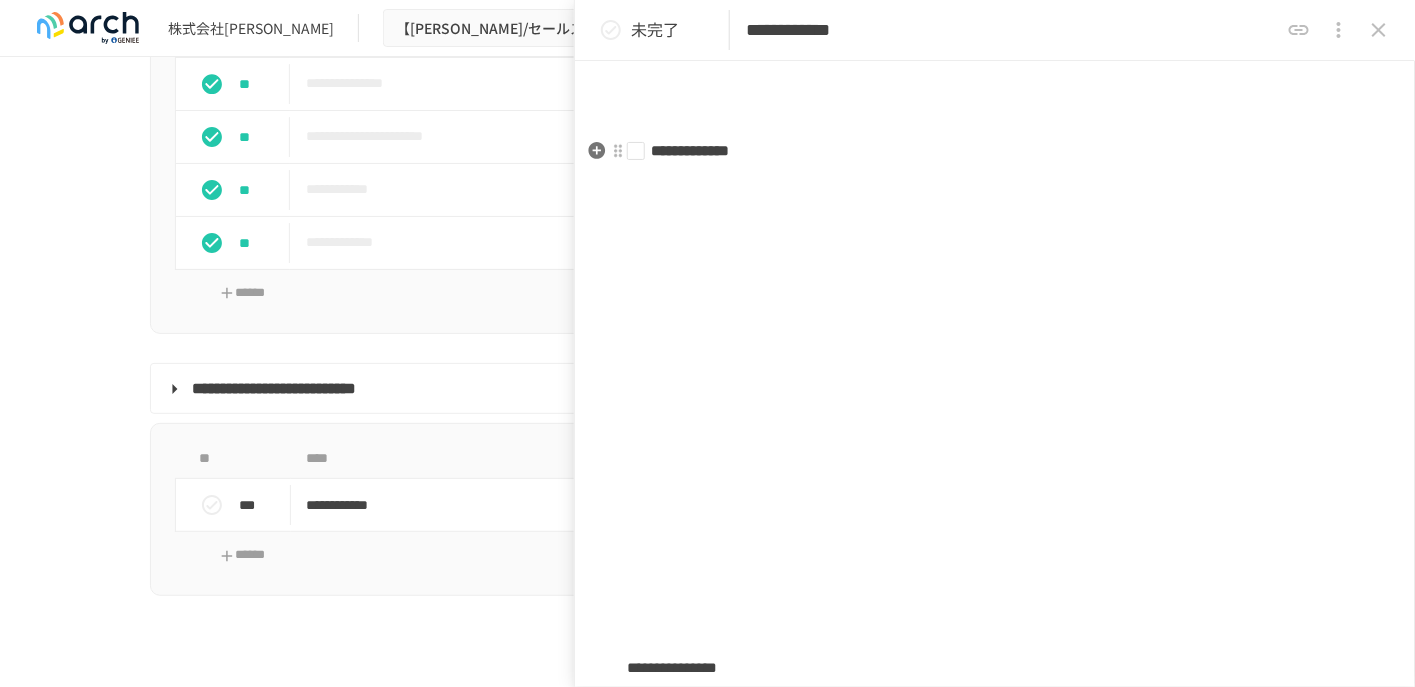 click on "**********" at bounding box center (987, 151) 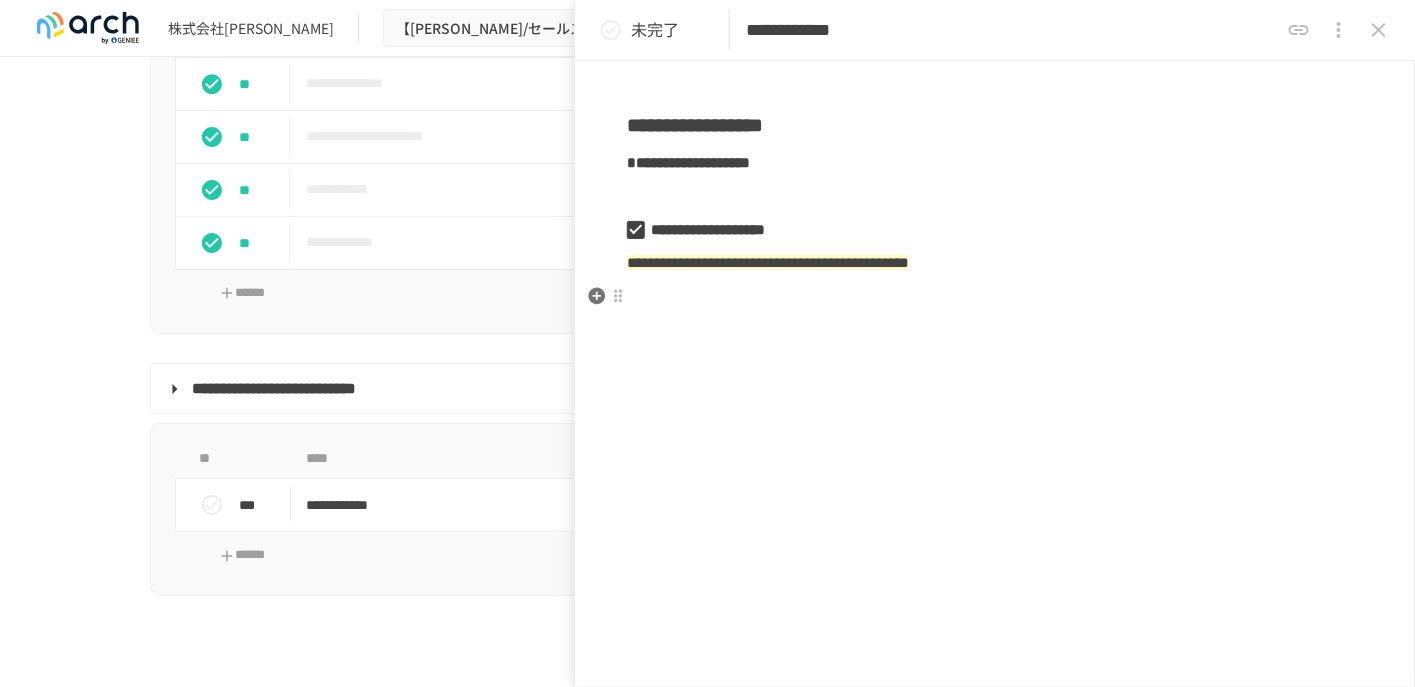 scroll, scrollTop: 0, scrollLeft: 0, axis: both 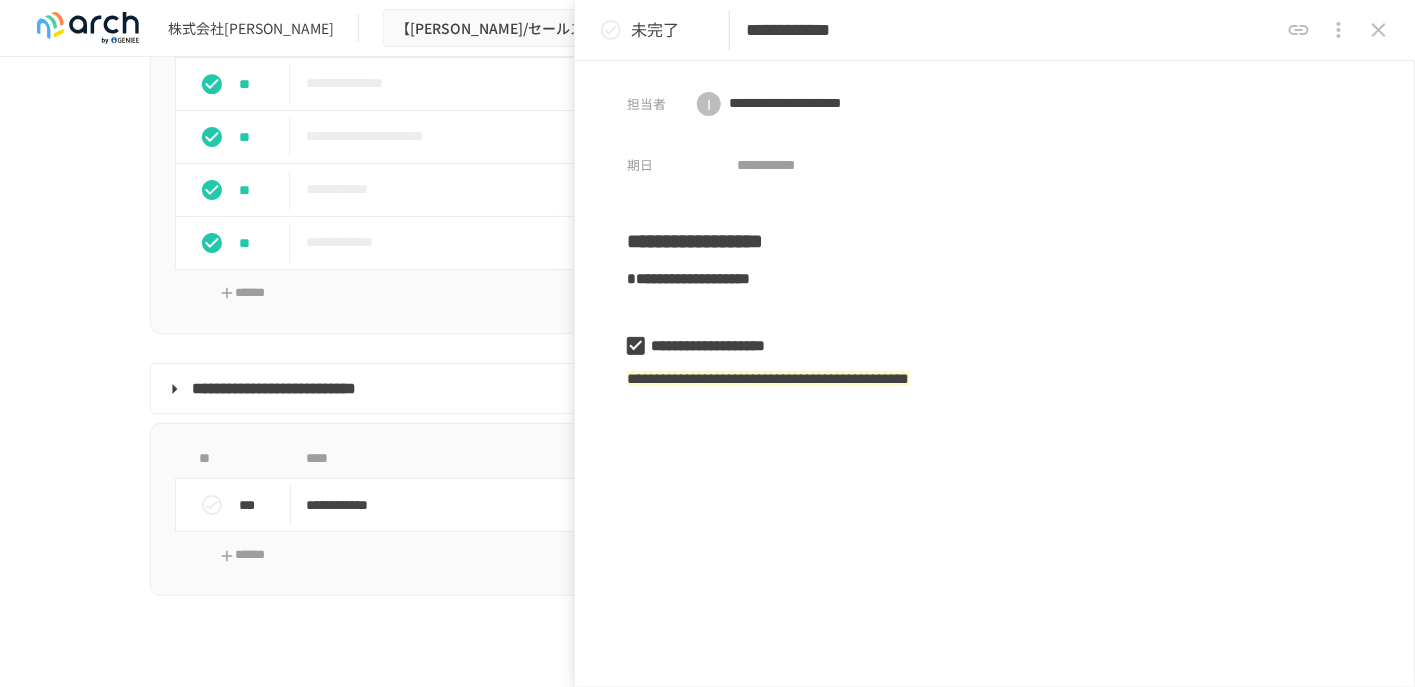 click 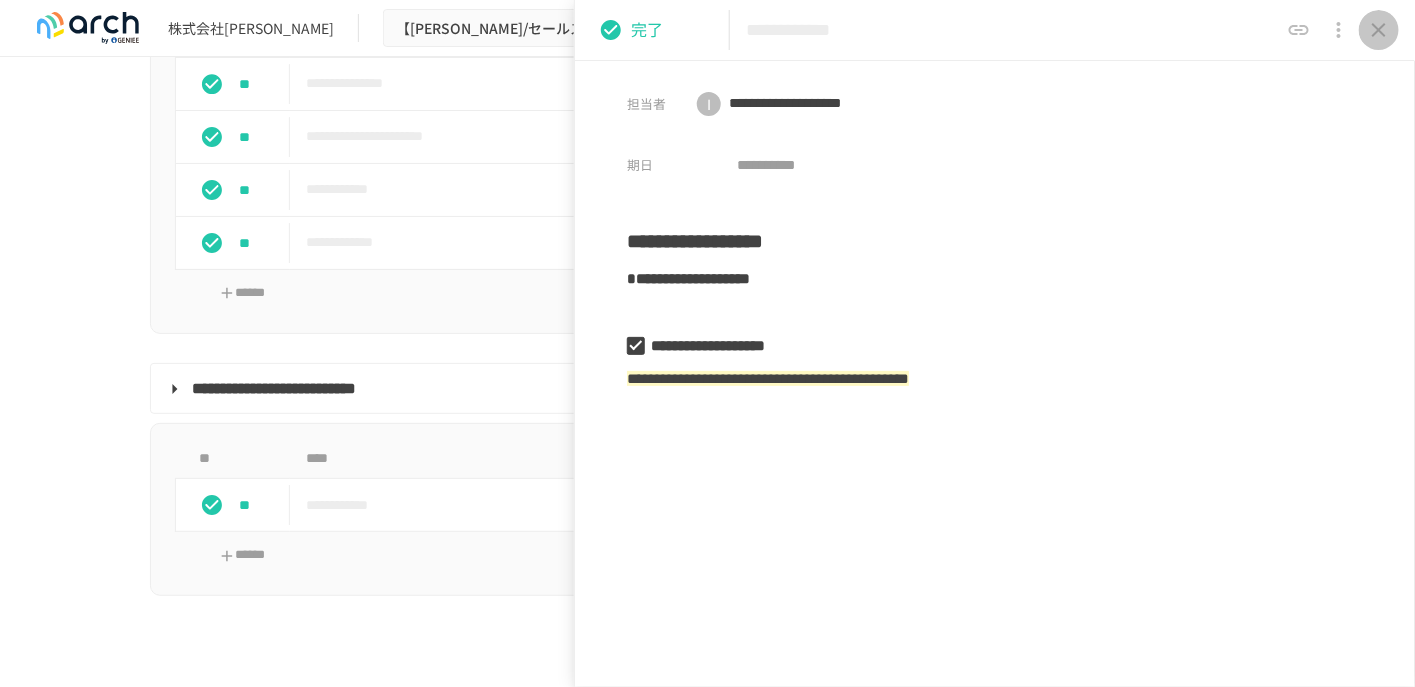 click 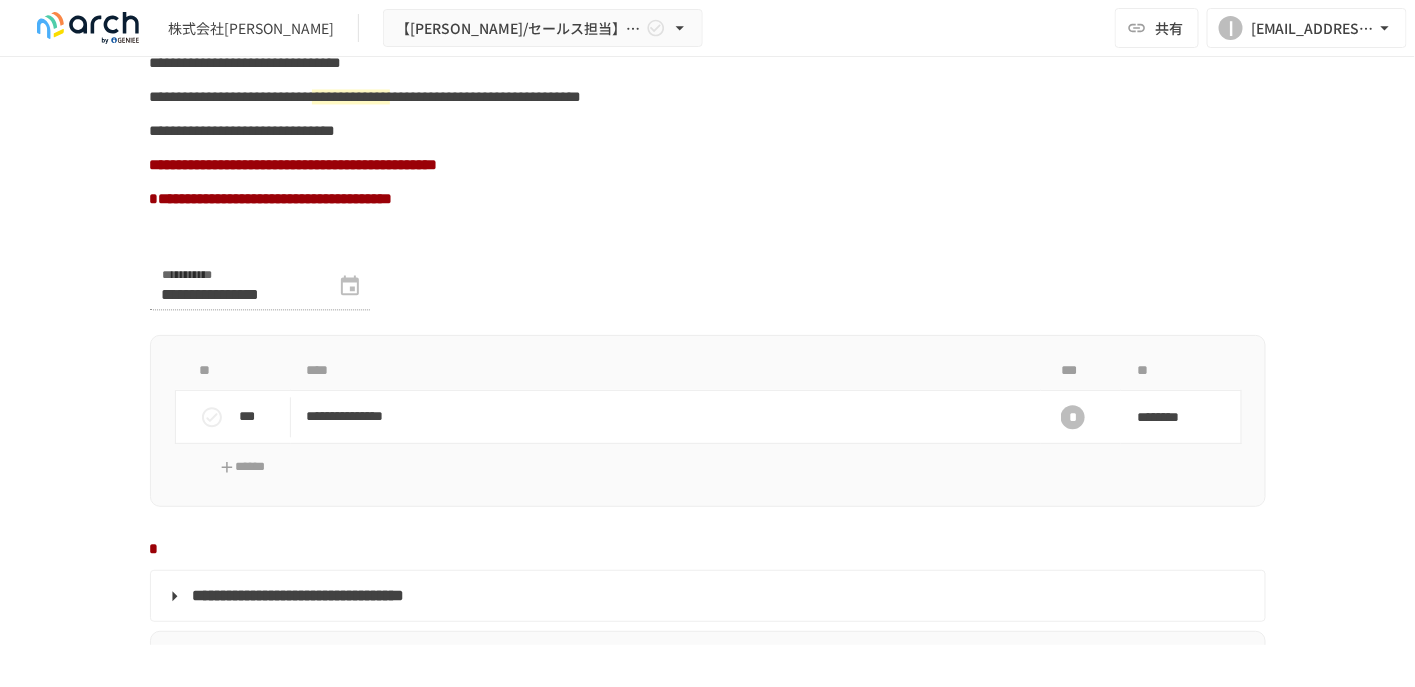 scroll, scrollTop: 1400, scrollLeft: 0, axis: vertical 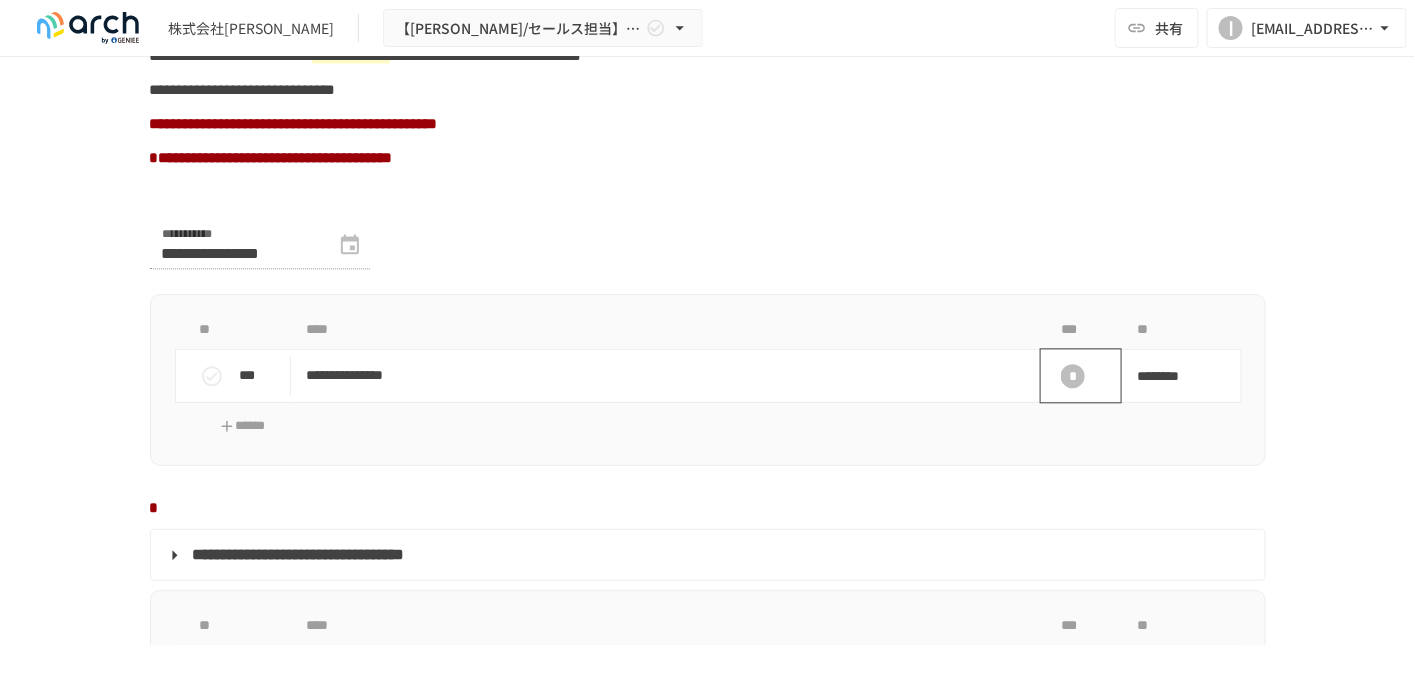click on "*" at bounding box center [1073, 376] 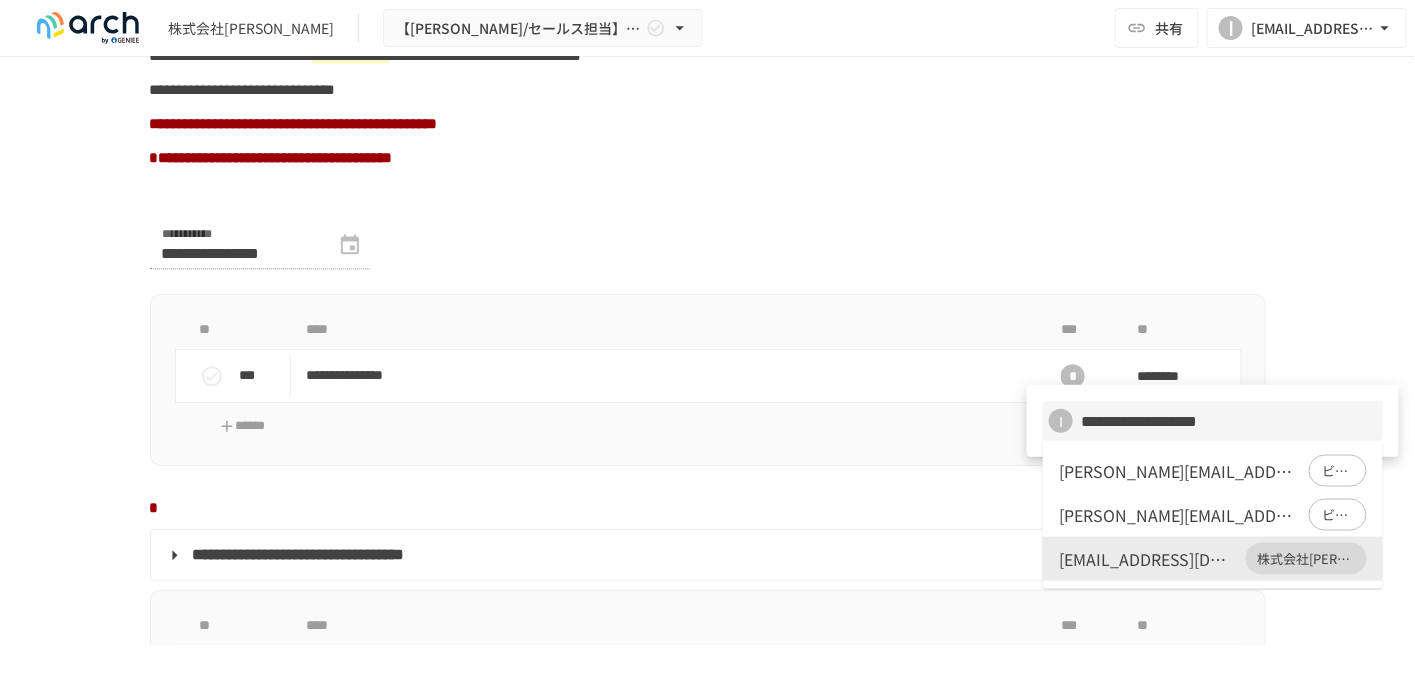 click at bounding box center (707, 343) 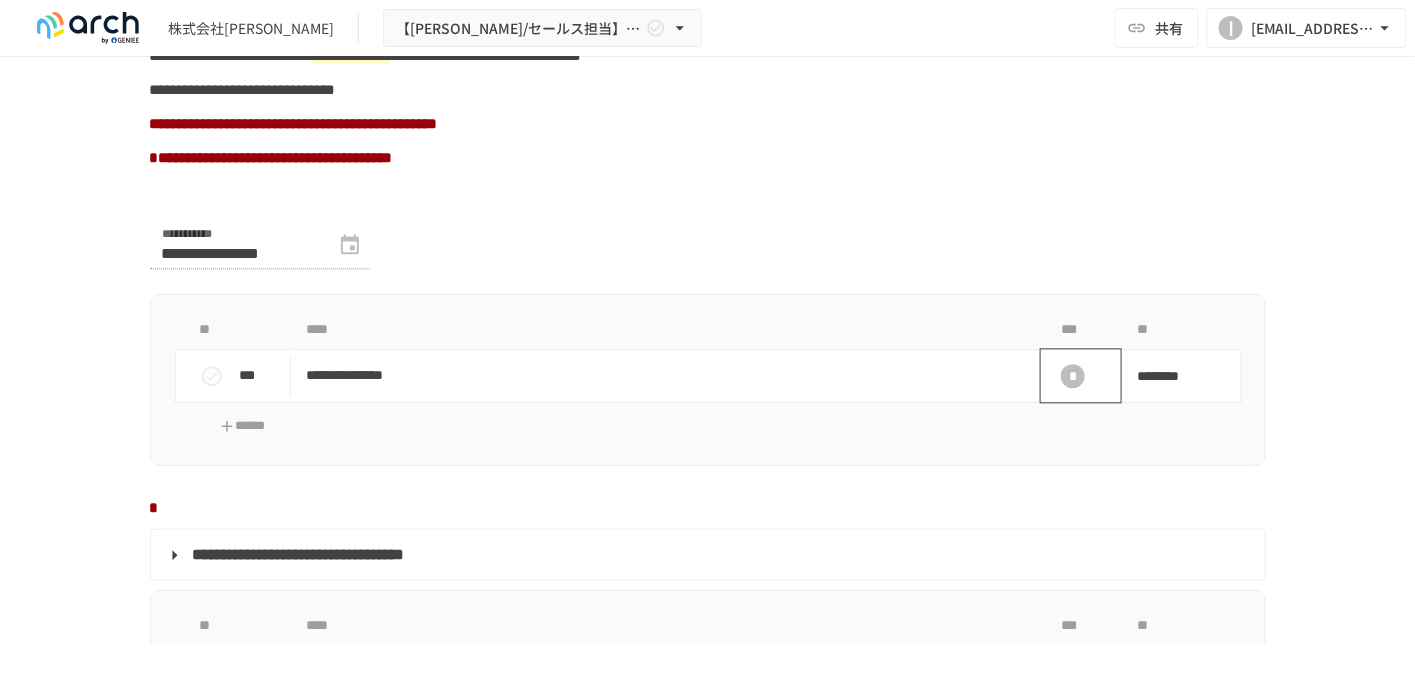 click on "*" at bounding box center (1073, 376) 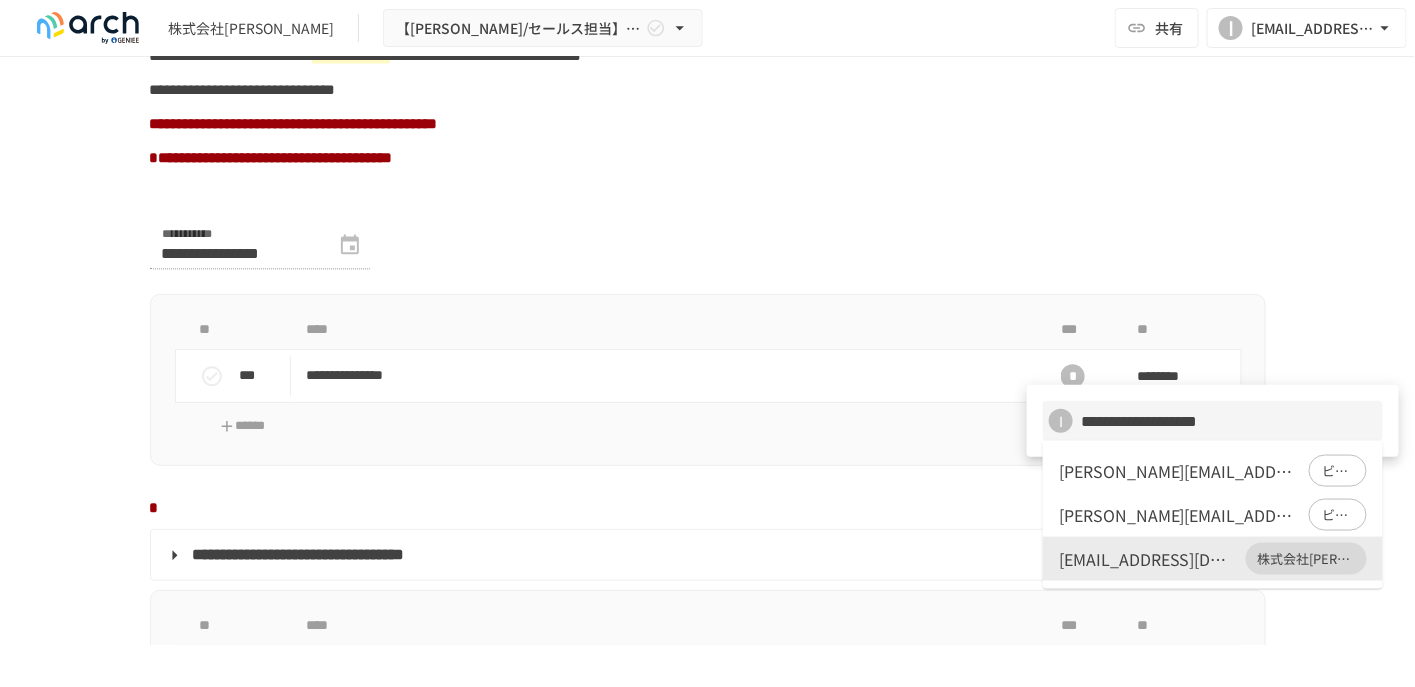 click on "[EMAIL_ADDRESS][DOMAIN_NAME]" at bounding box center [1148, 559] 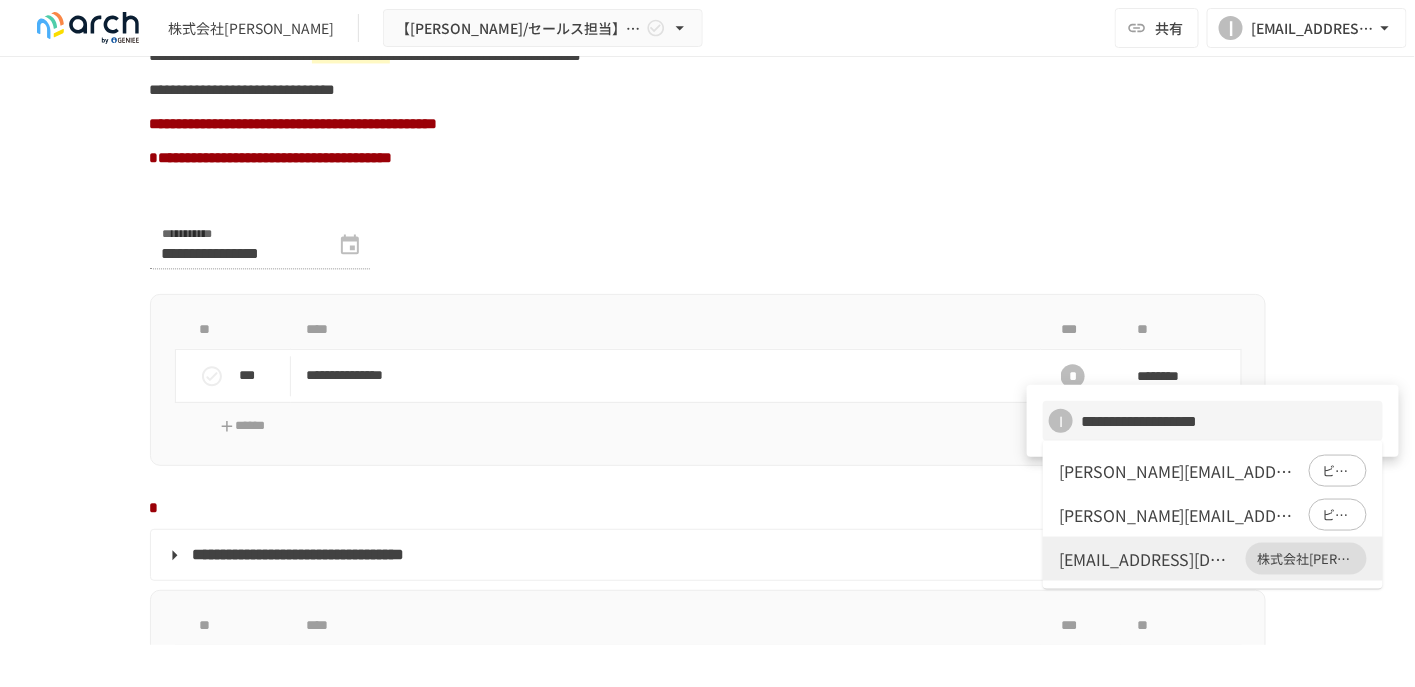 click at bounding box center (707, 343) 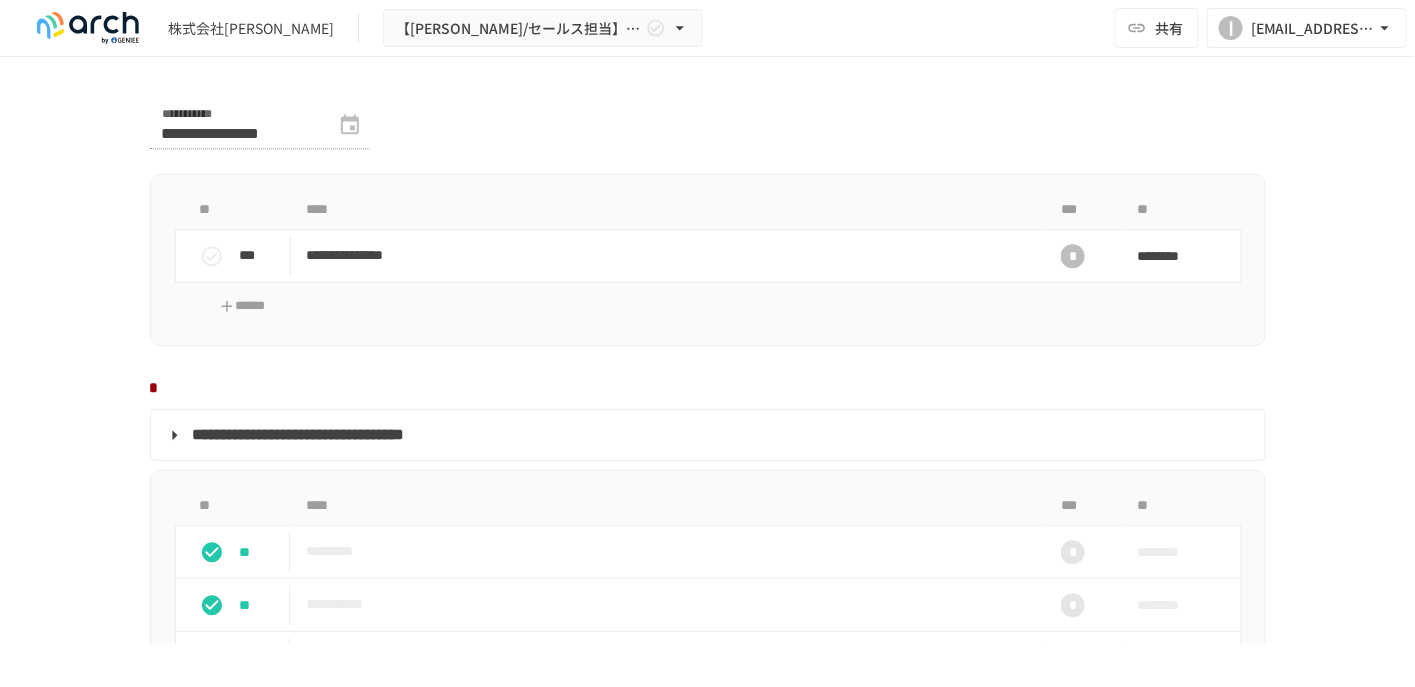 scroll, scrollTop: 1600, scrollLeft: 0, axis: vertical 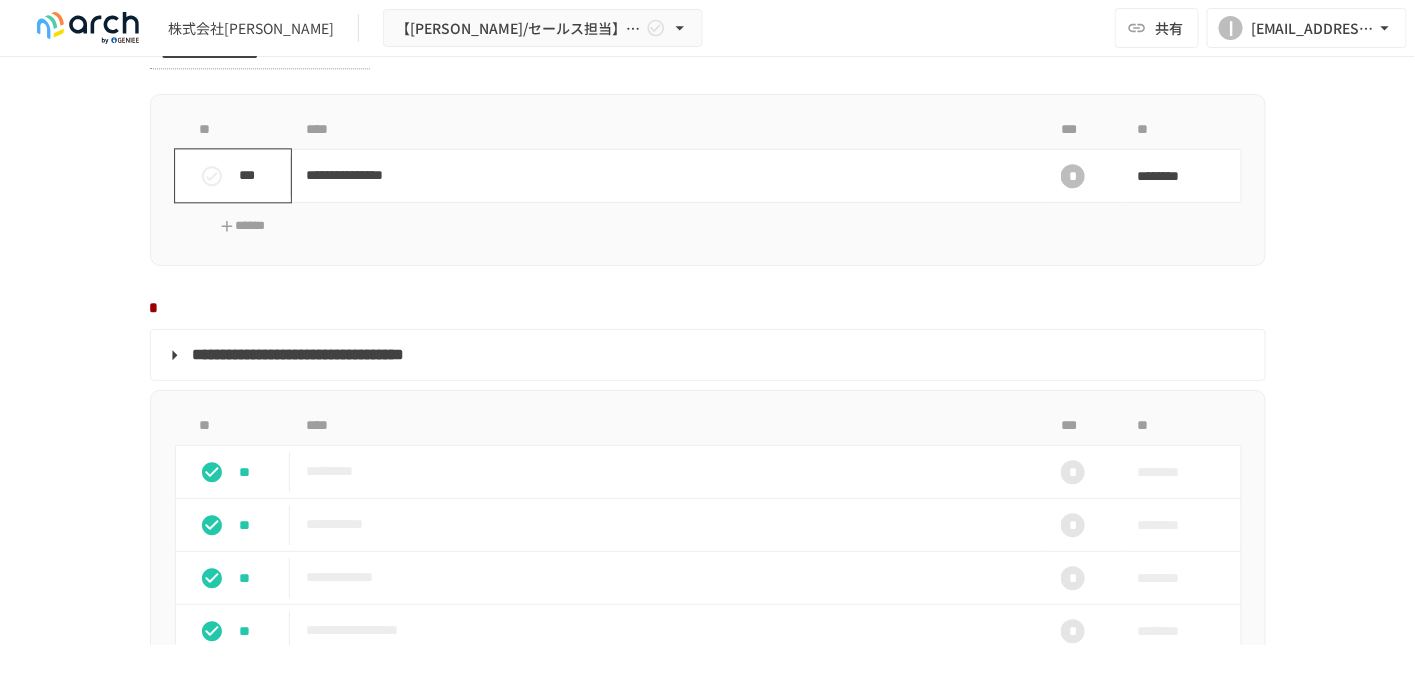click 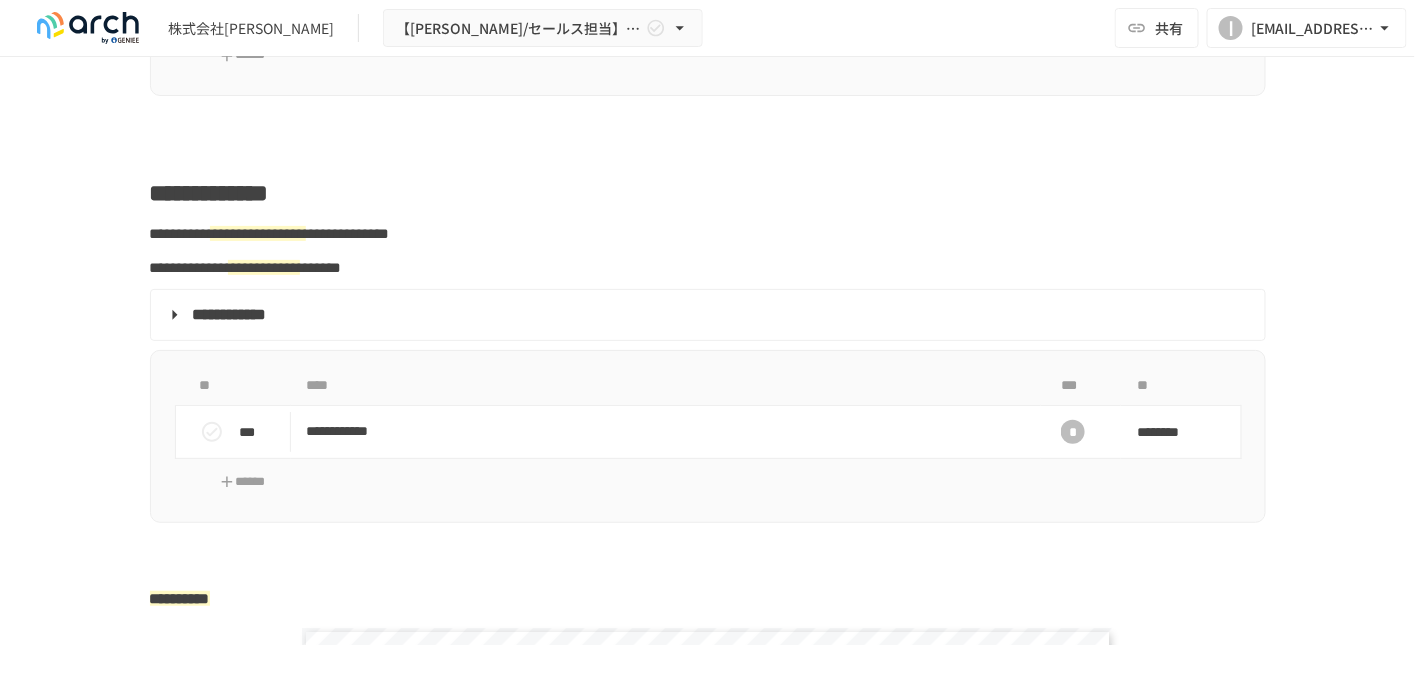 scroll, scrollTop: 2700, scrollLeft: 0, axis: vertical 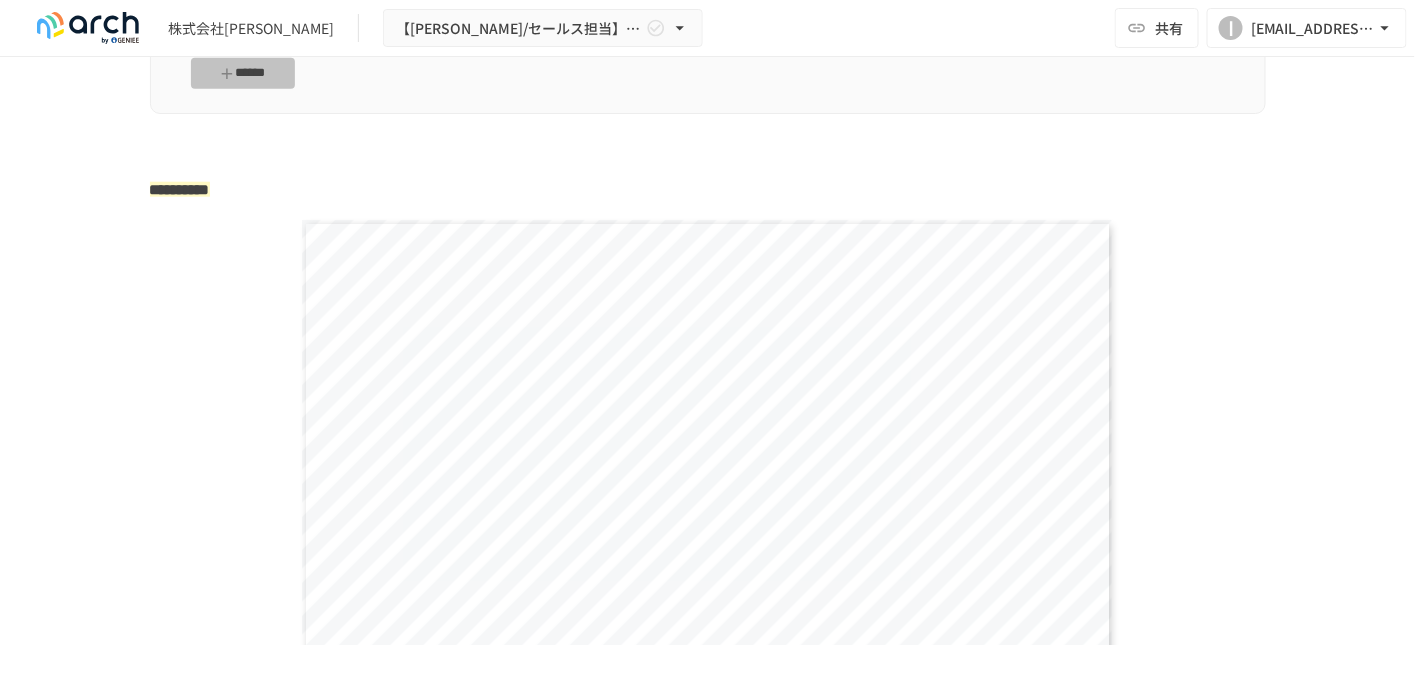 click on "******" at bounding box center [243, 73] 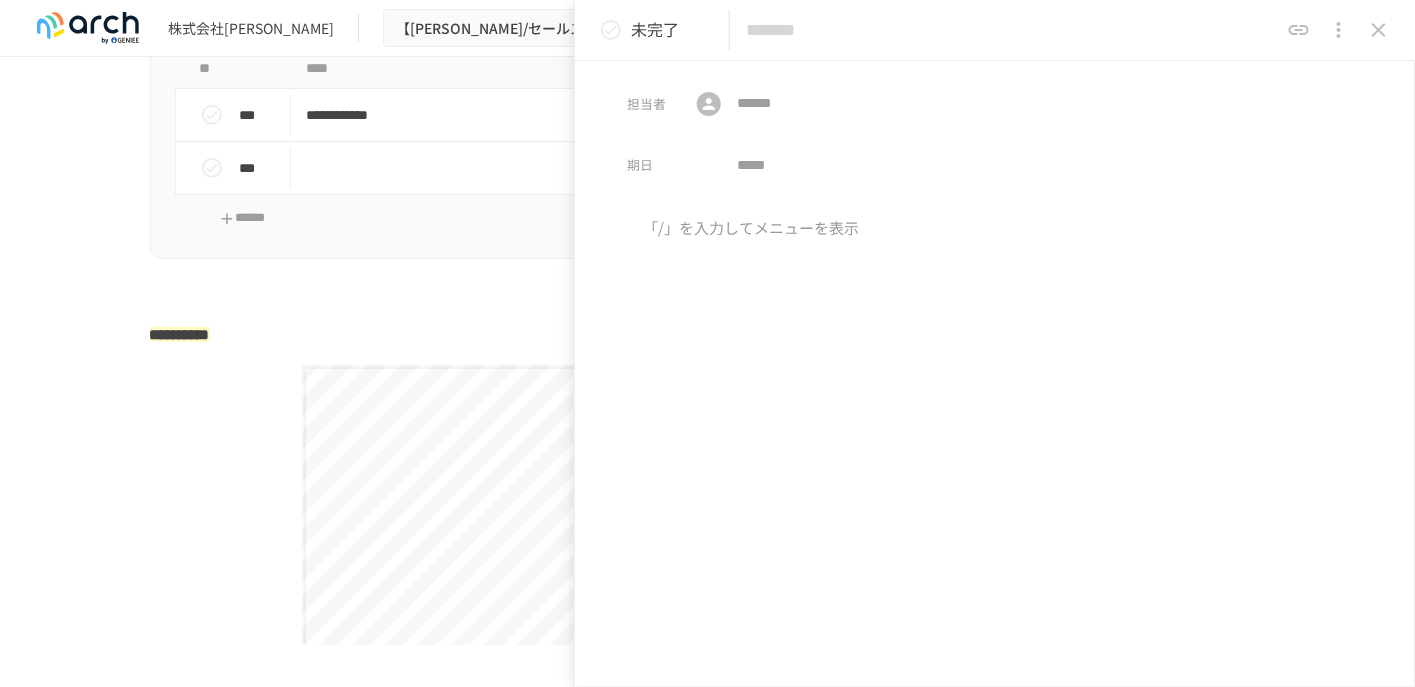 scroll, scrollTop: 3000, scrollLeft: 0, axis: vertical 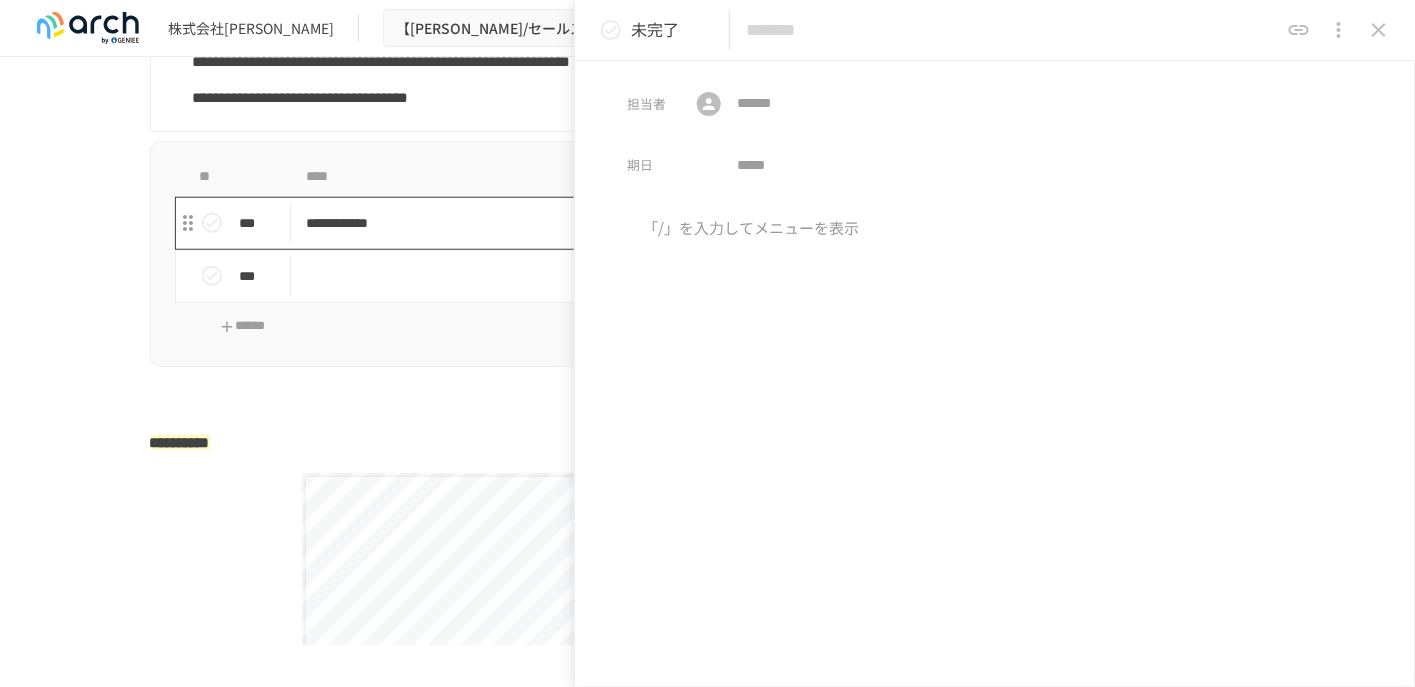 click on "**********" at bounding box center [666, 223] 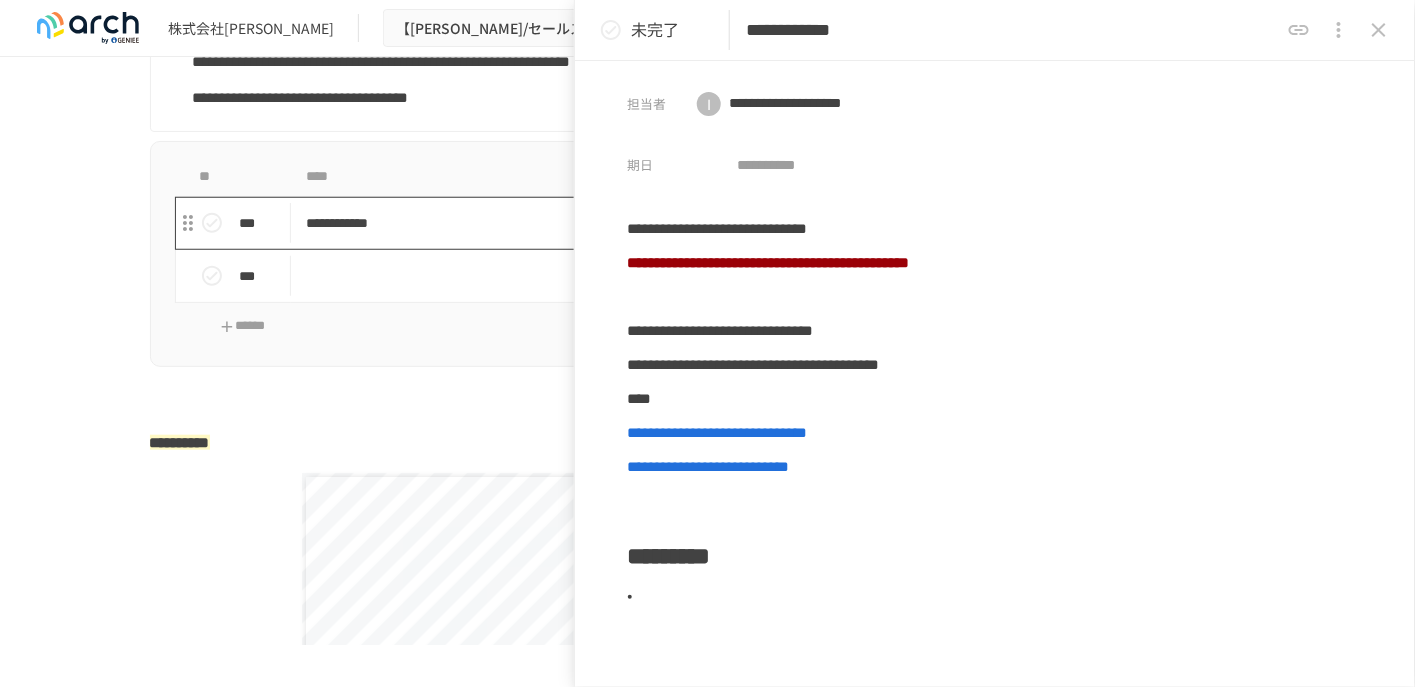 click on "**********" at bounding box center (666, 223) 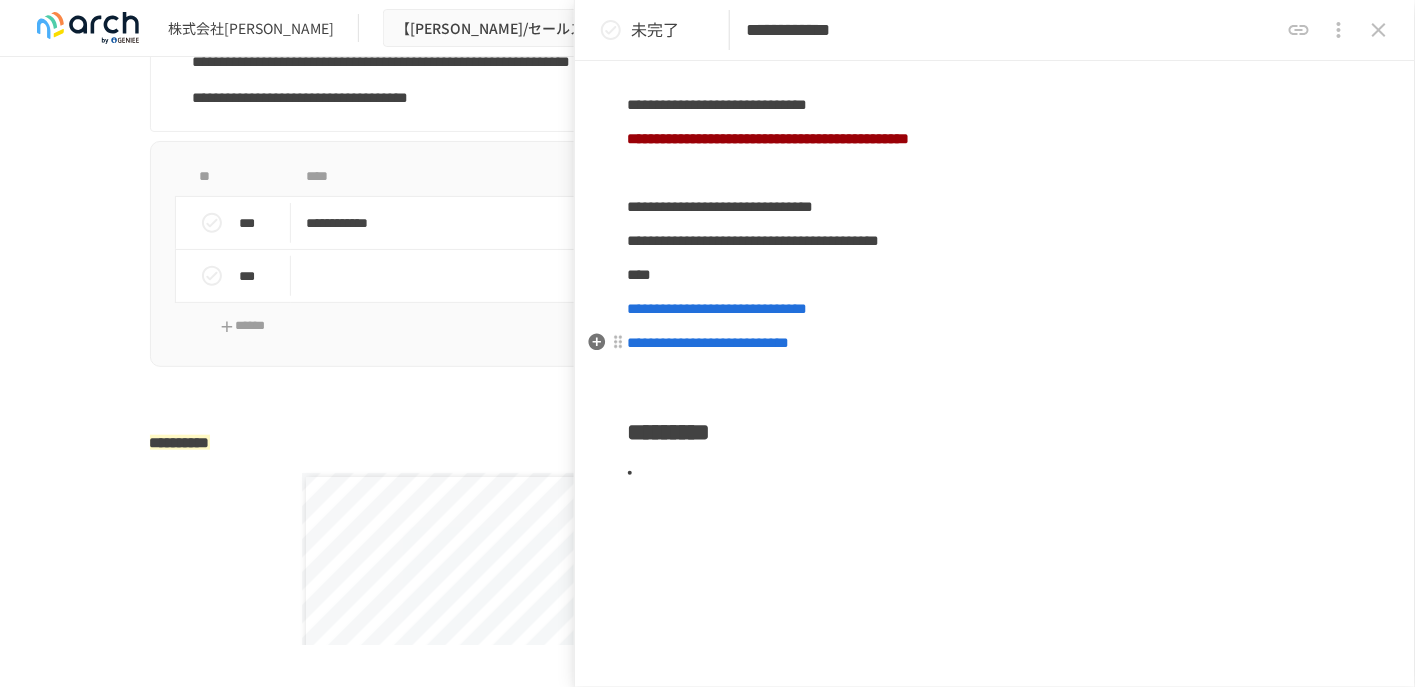 scroll, scrollTop: 262, scrollLeft: 0, axis: vertical 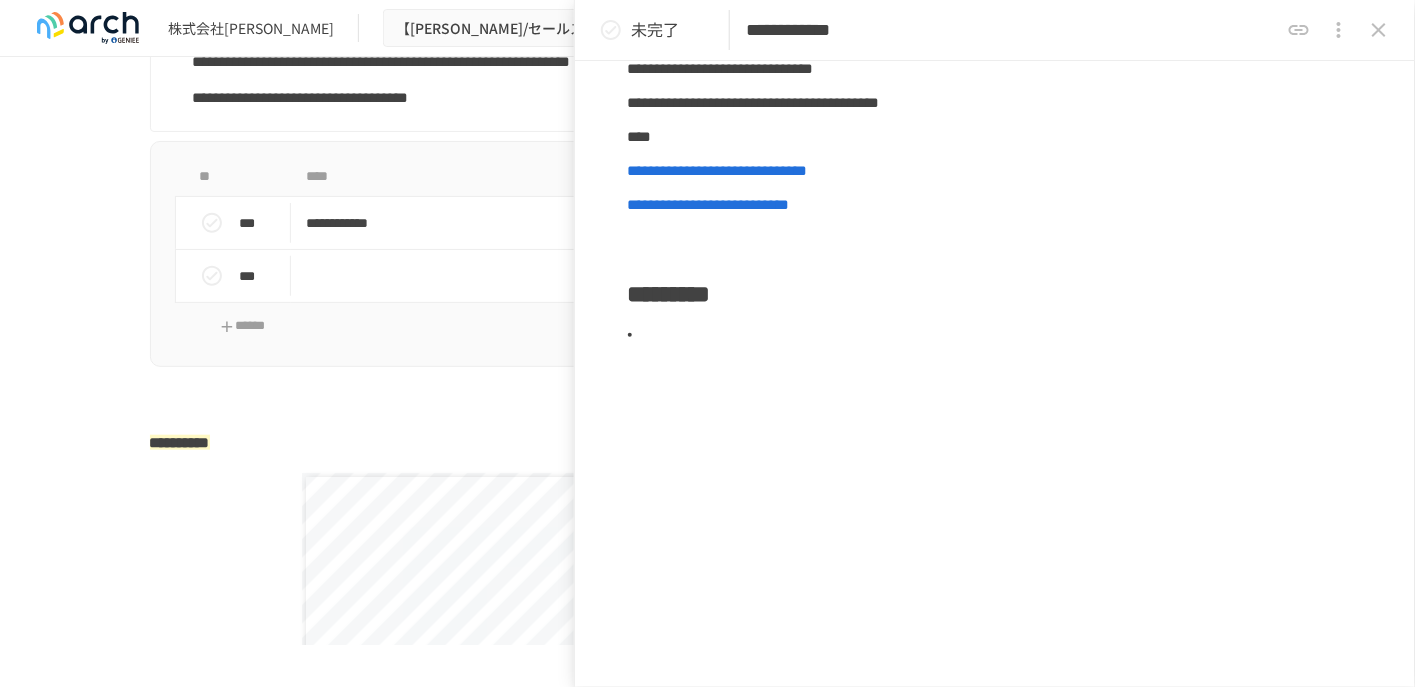 click on "****" at bounding box center (666, 177) 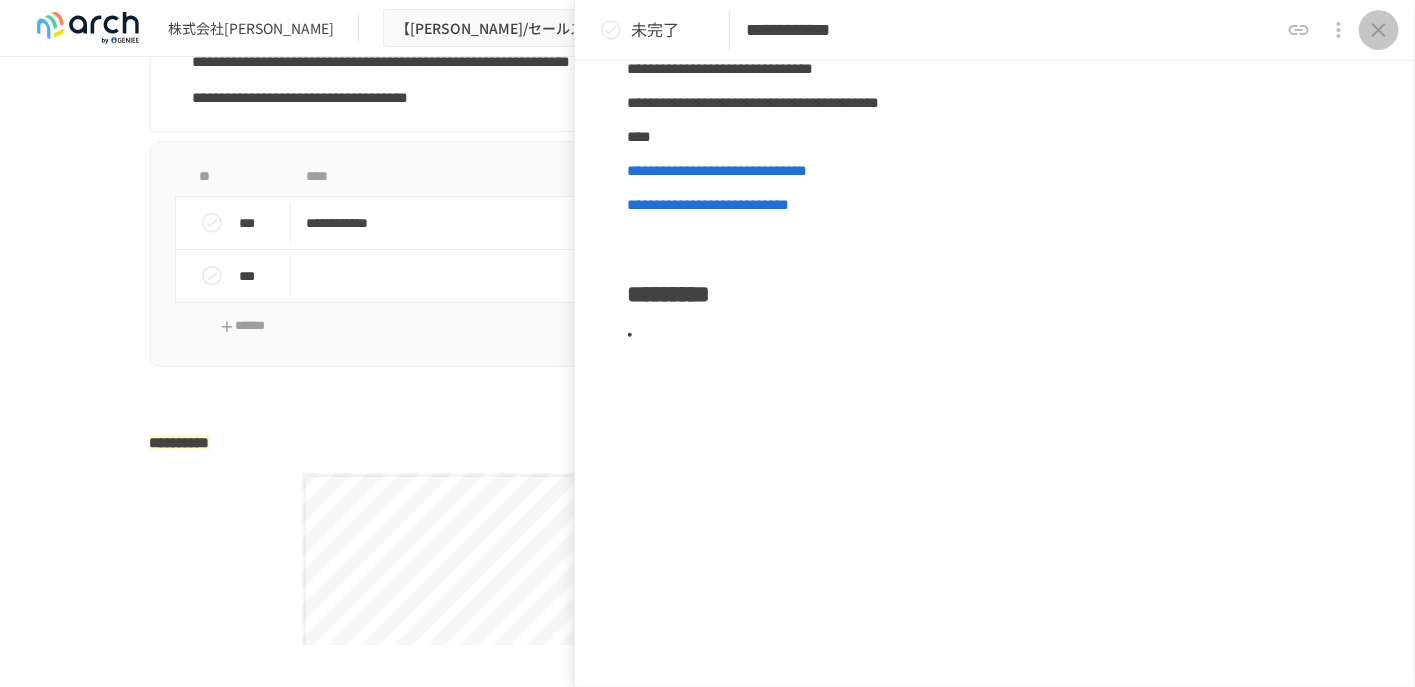 click at bounding box center [1379, 30] 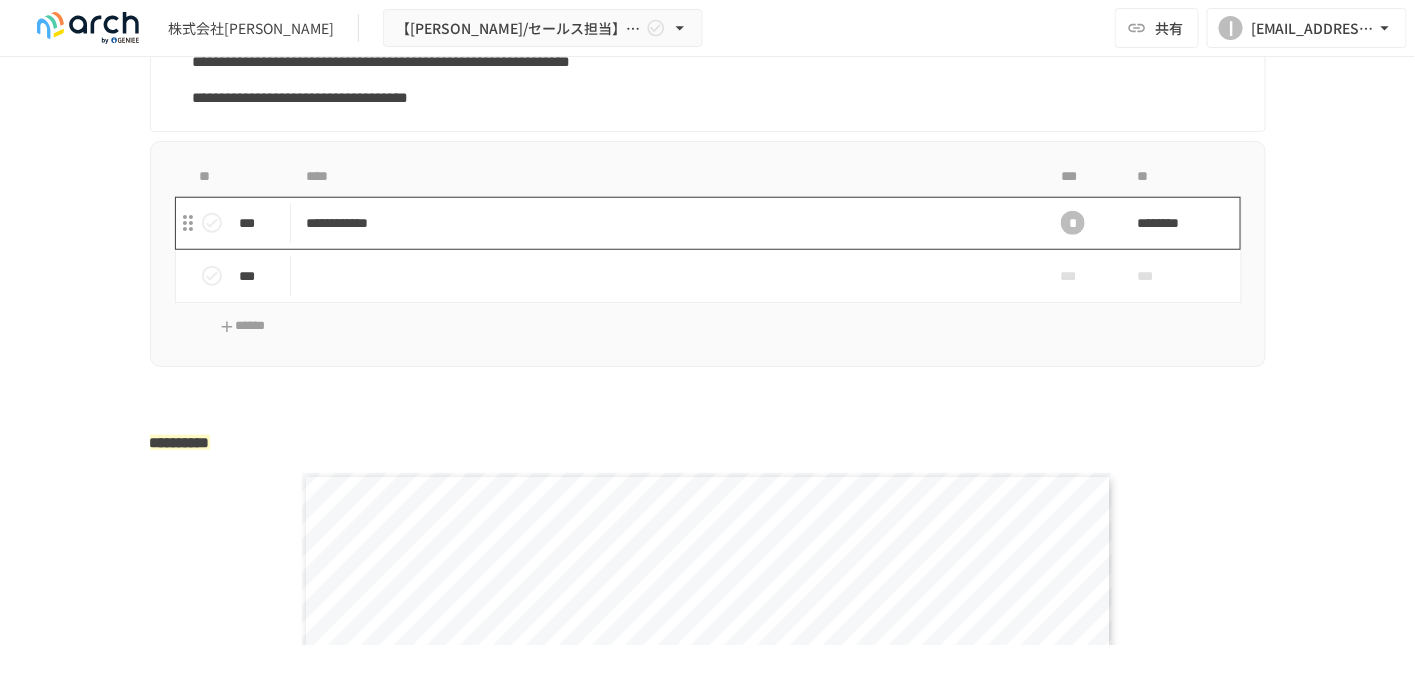 click on "**********" at bounding box center (666, 223) 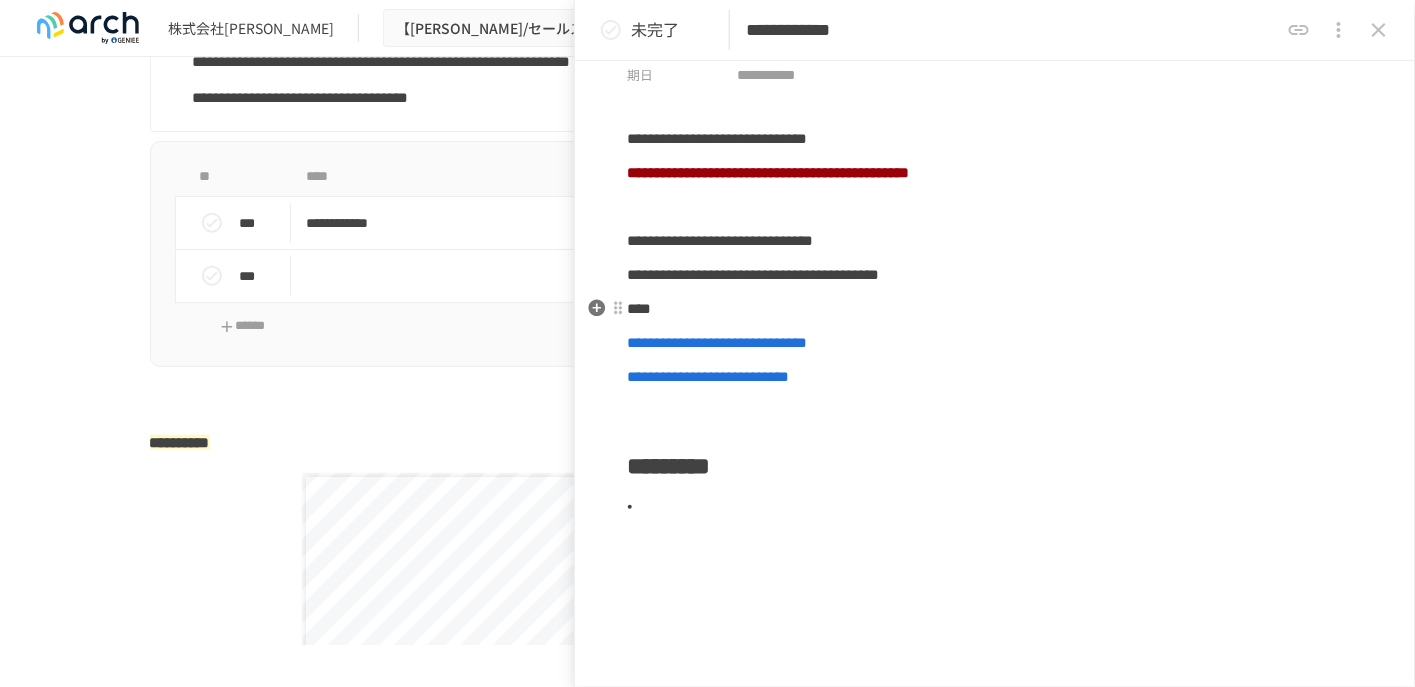 scroll, scrollTop: 200, scrollLeft: 0, axis: vertical 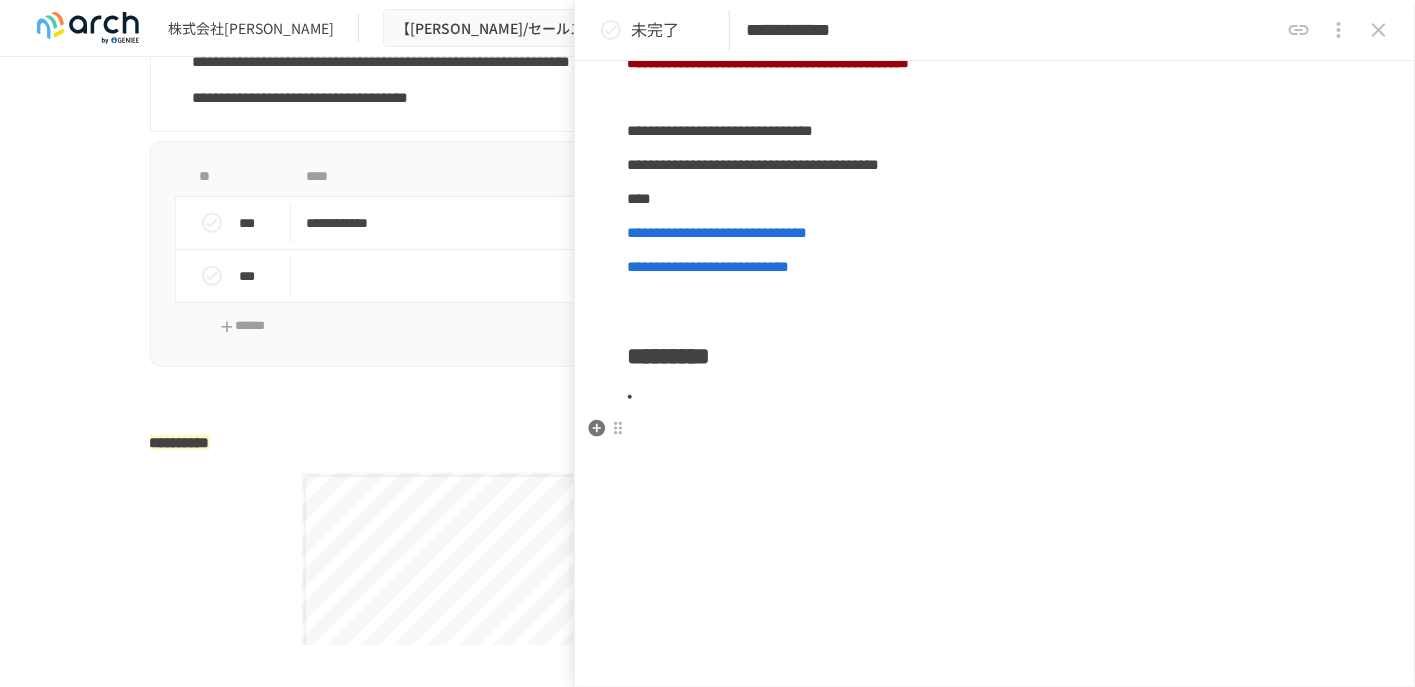 click on "**********" at bounding box center (995, 229) 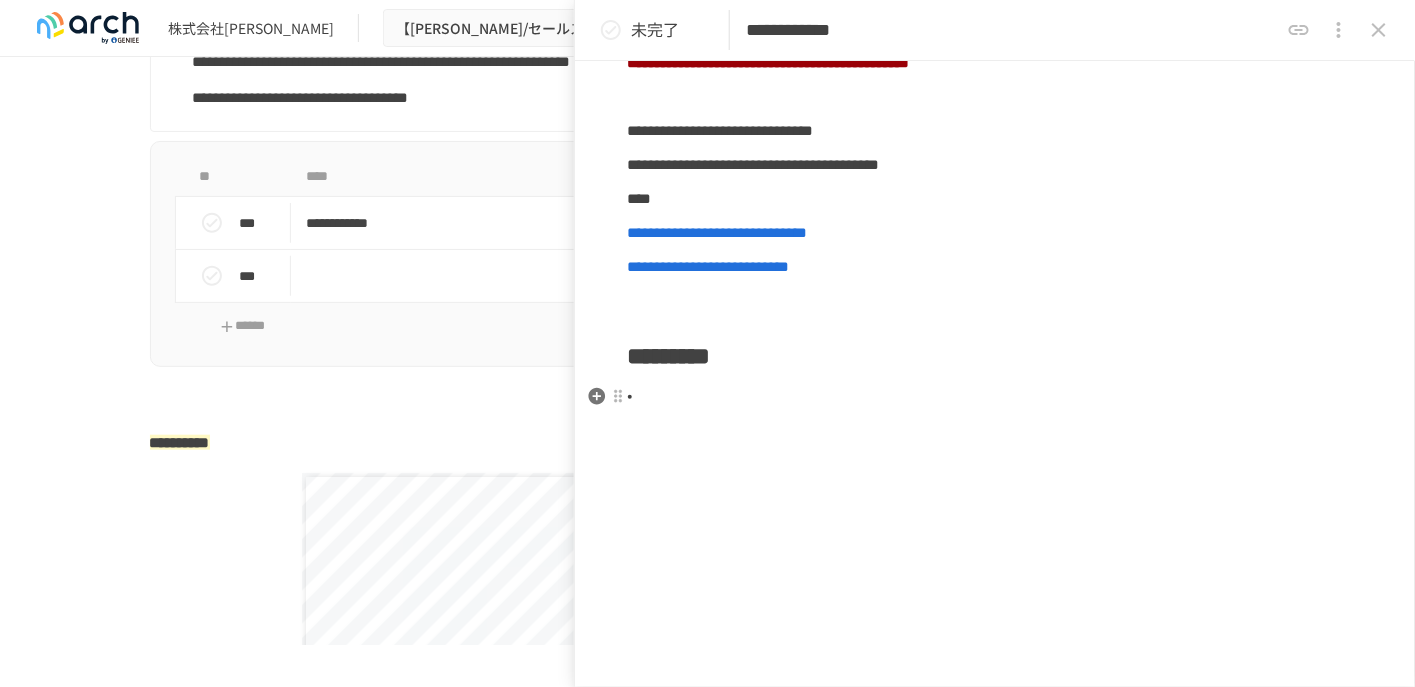 click at bounding box center (1003, 397) 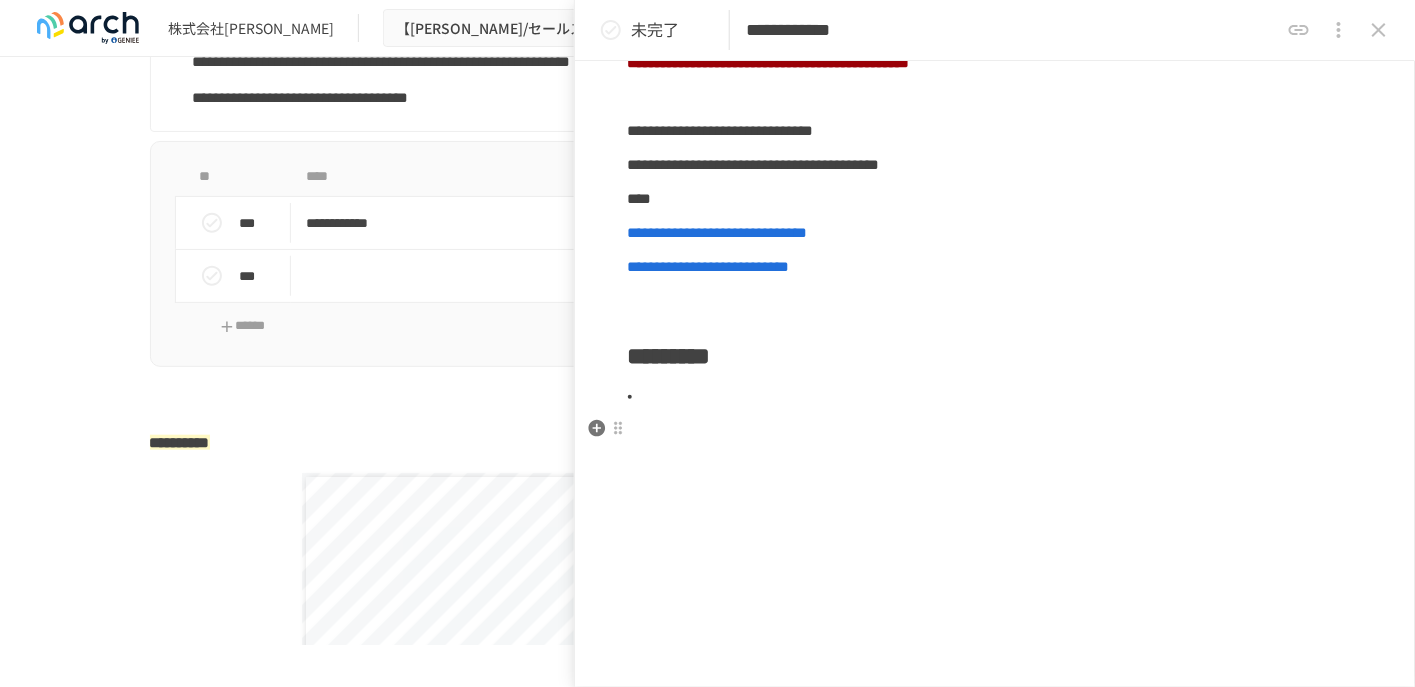 type 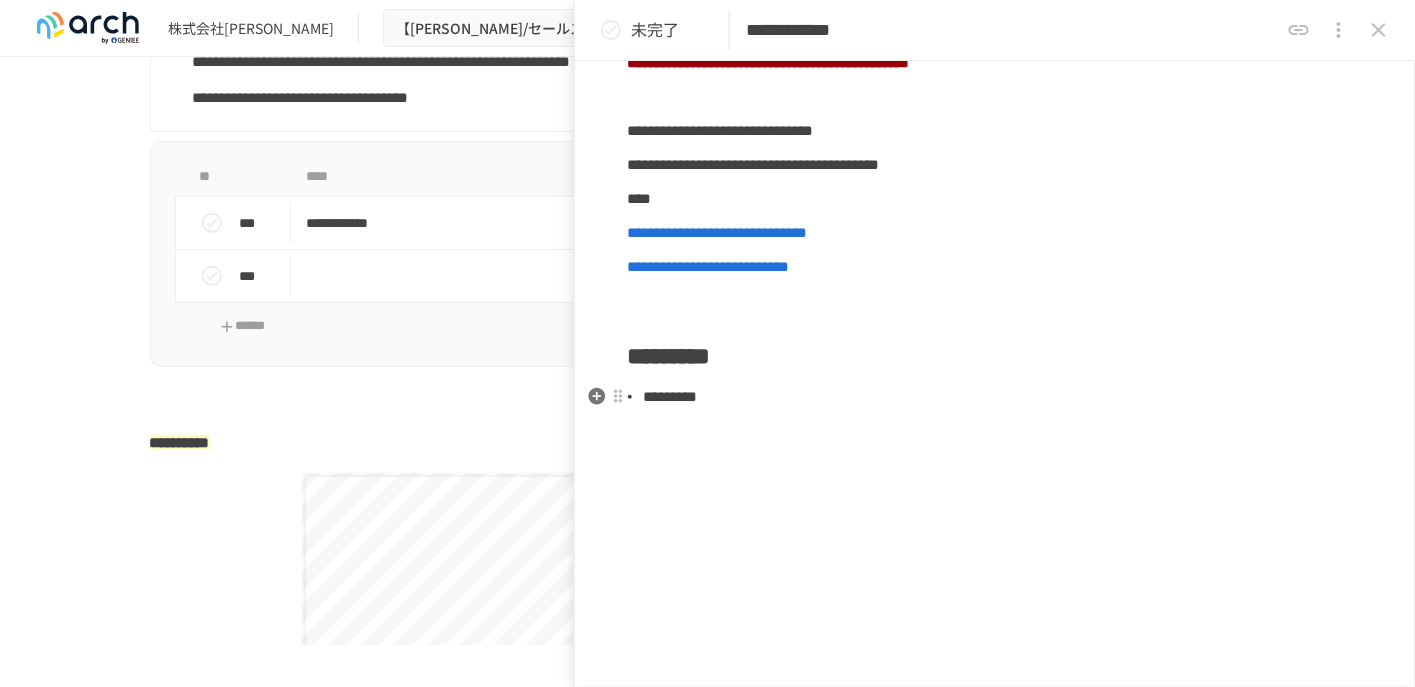 click on "*********" at bounding box center (1003, 397) 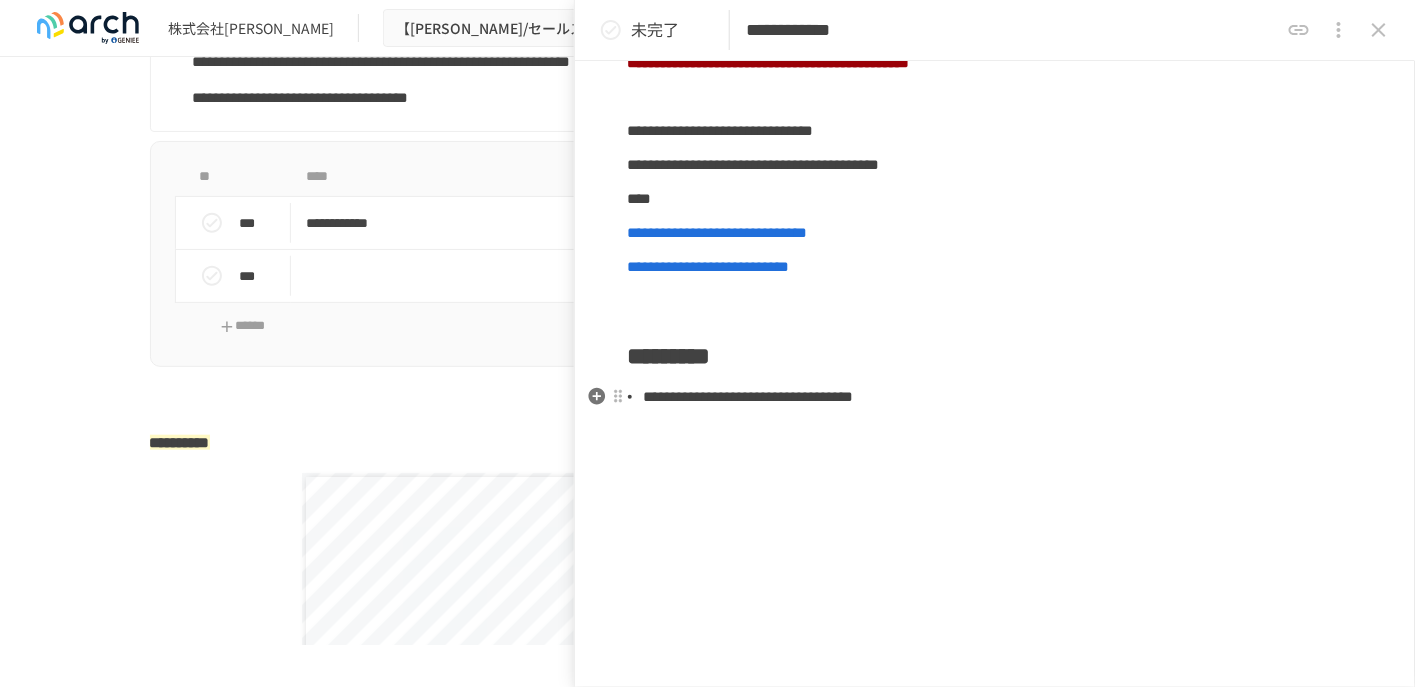 click on "**********" at bounding box center [1003, 397] 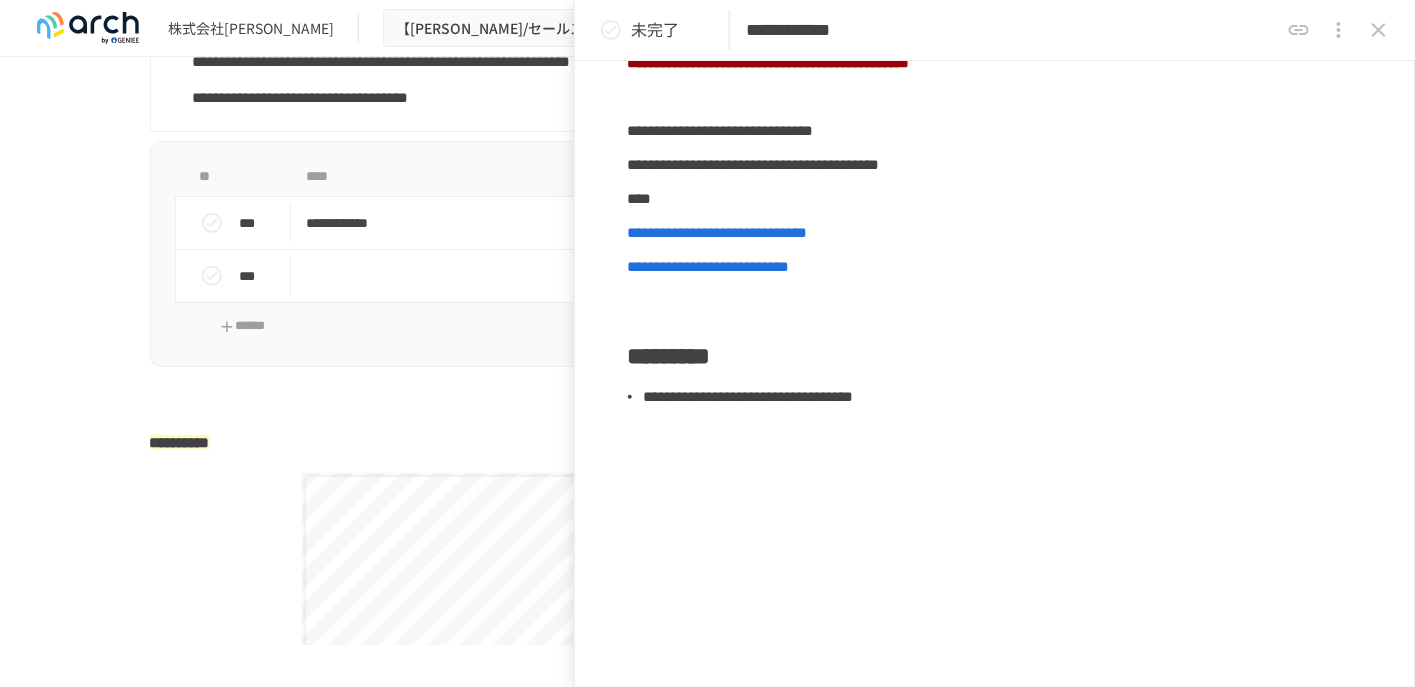 click at bounding box center (708, 409) 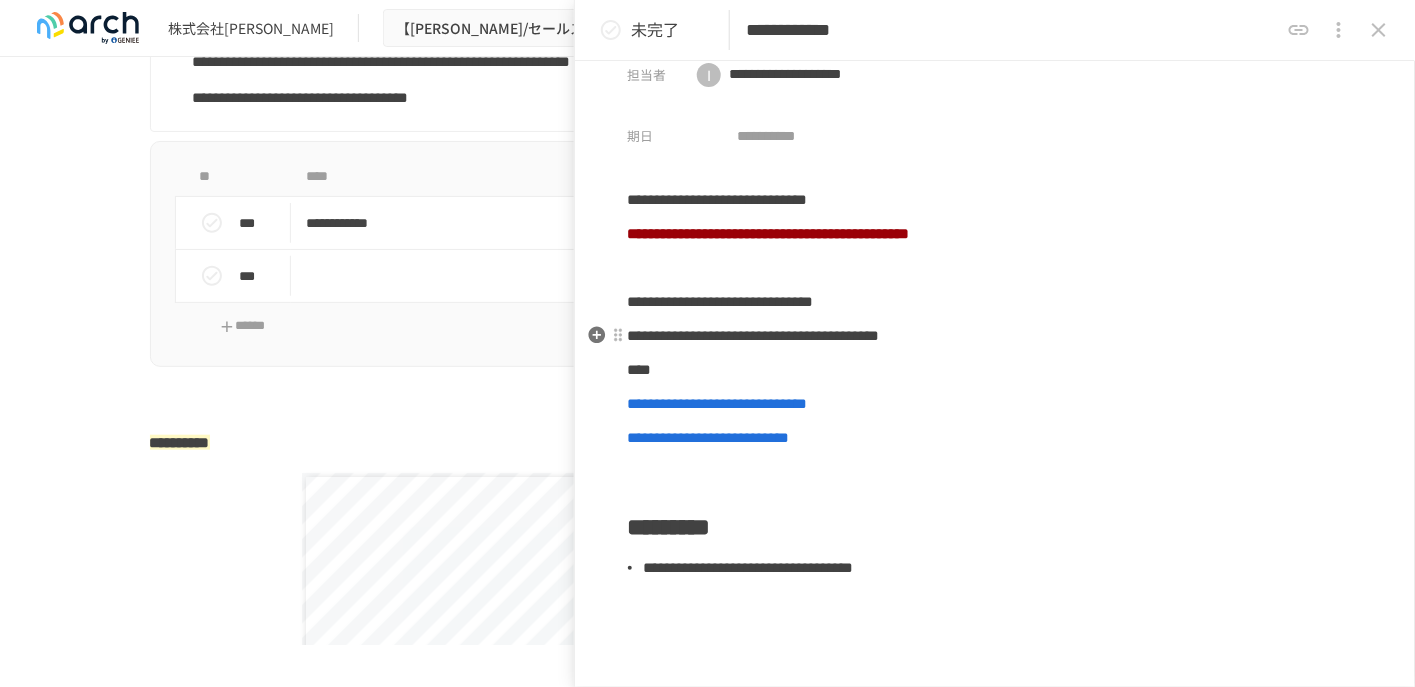 scroll, scrollTop: 0, scrollLeft: 0, axis: both 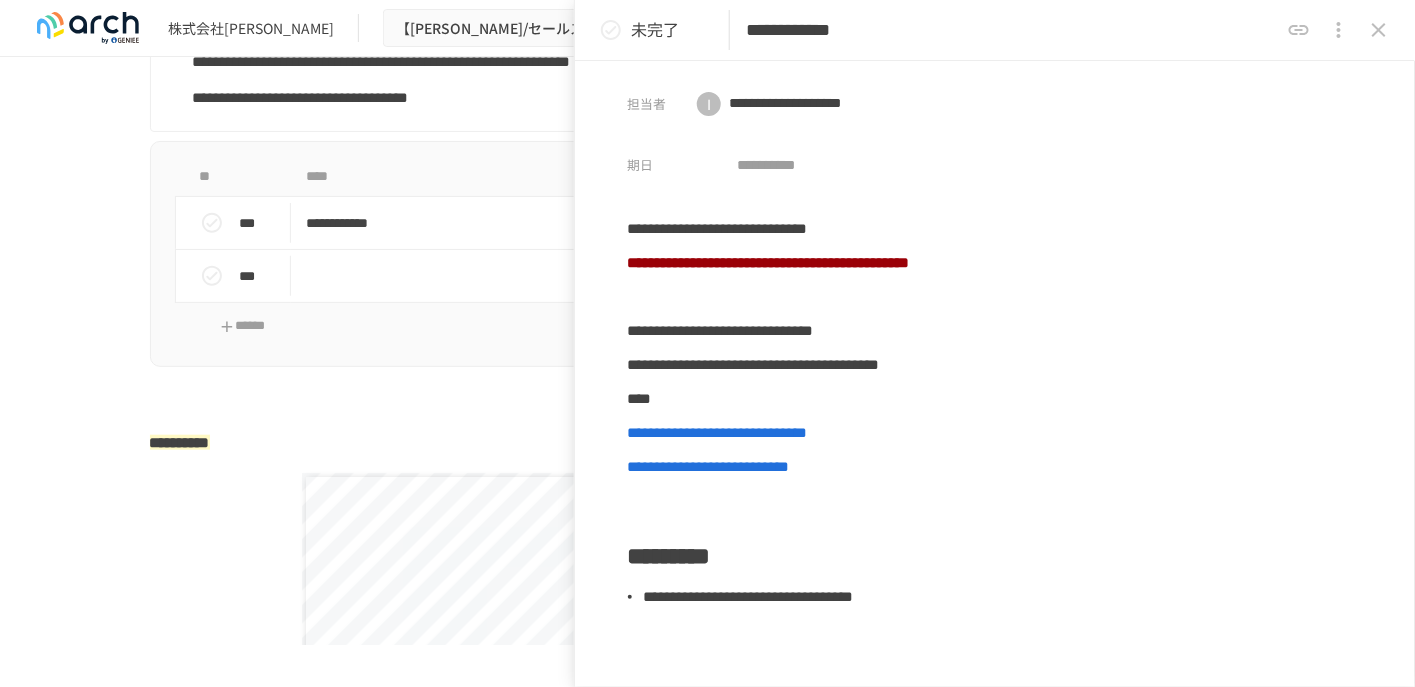 click 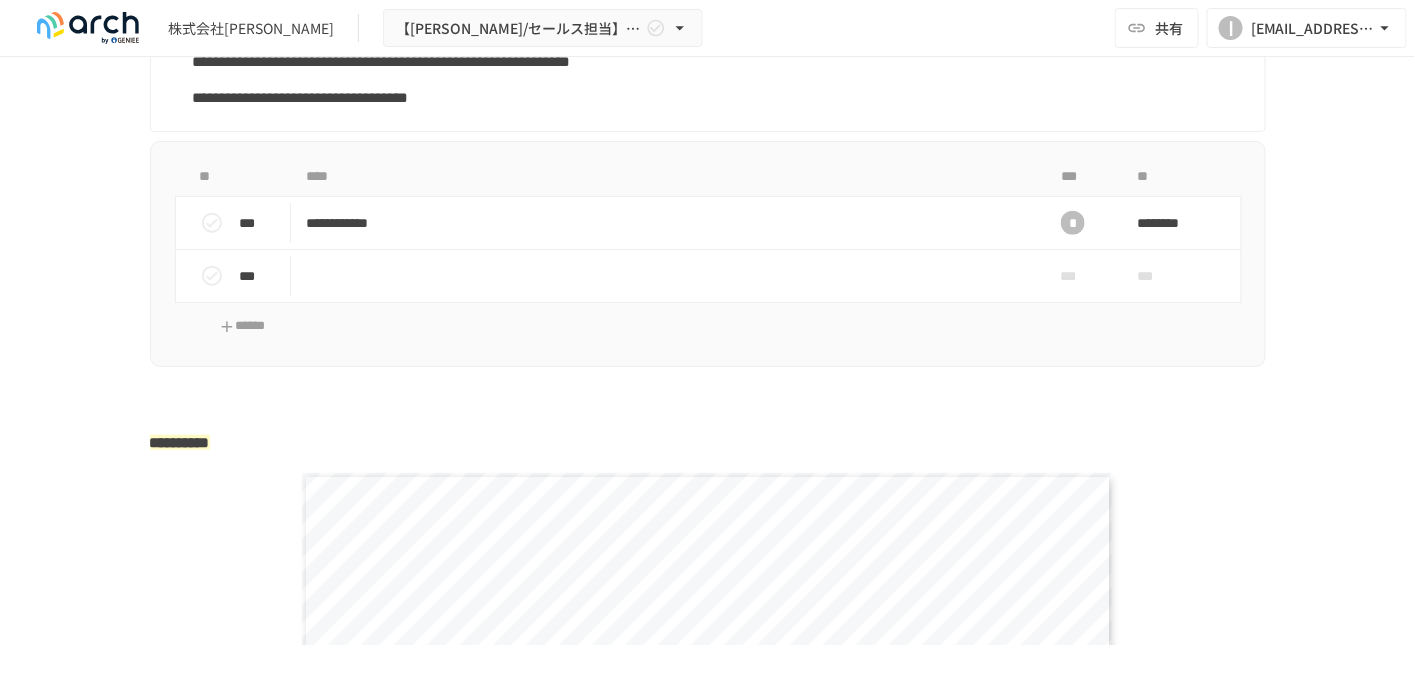 click on "**********" at bounding box center (708, 443) 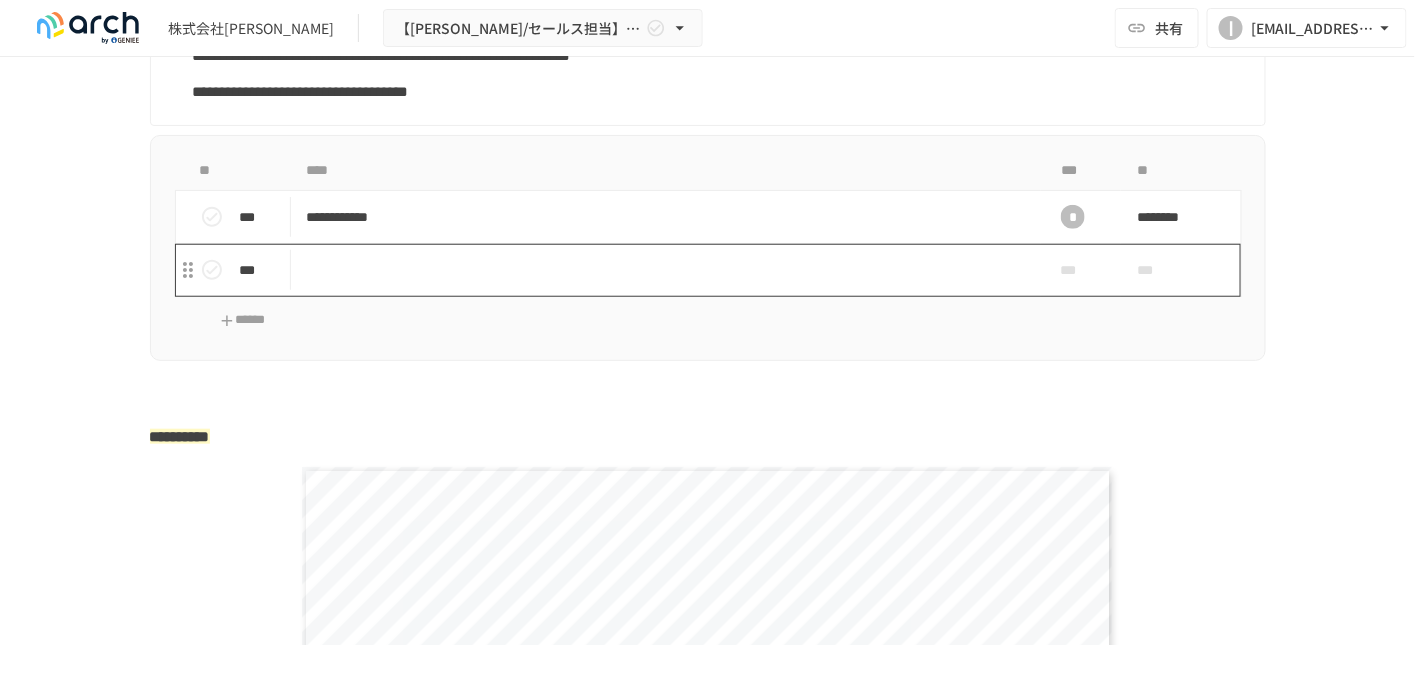 scroll, scrollTop: 3000, scrollLeft: 0, axis: vertical 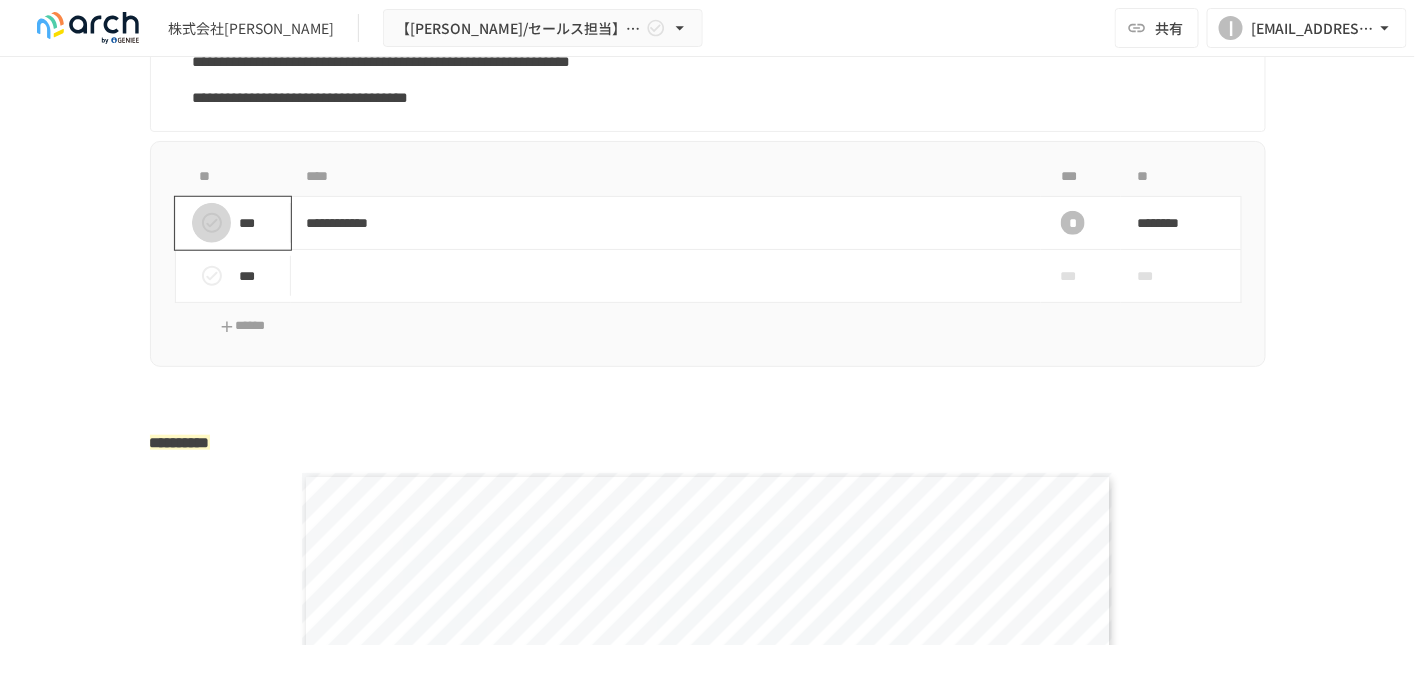 click 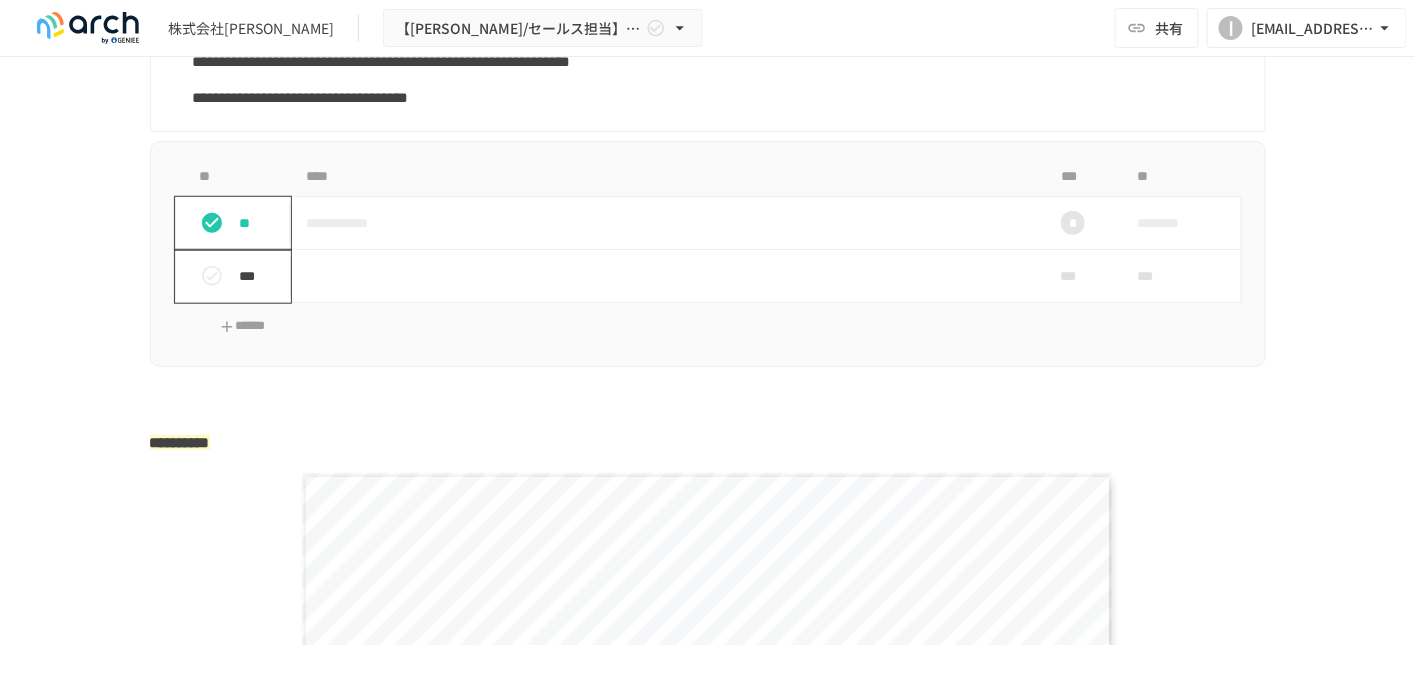 click 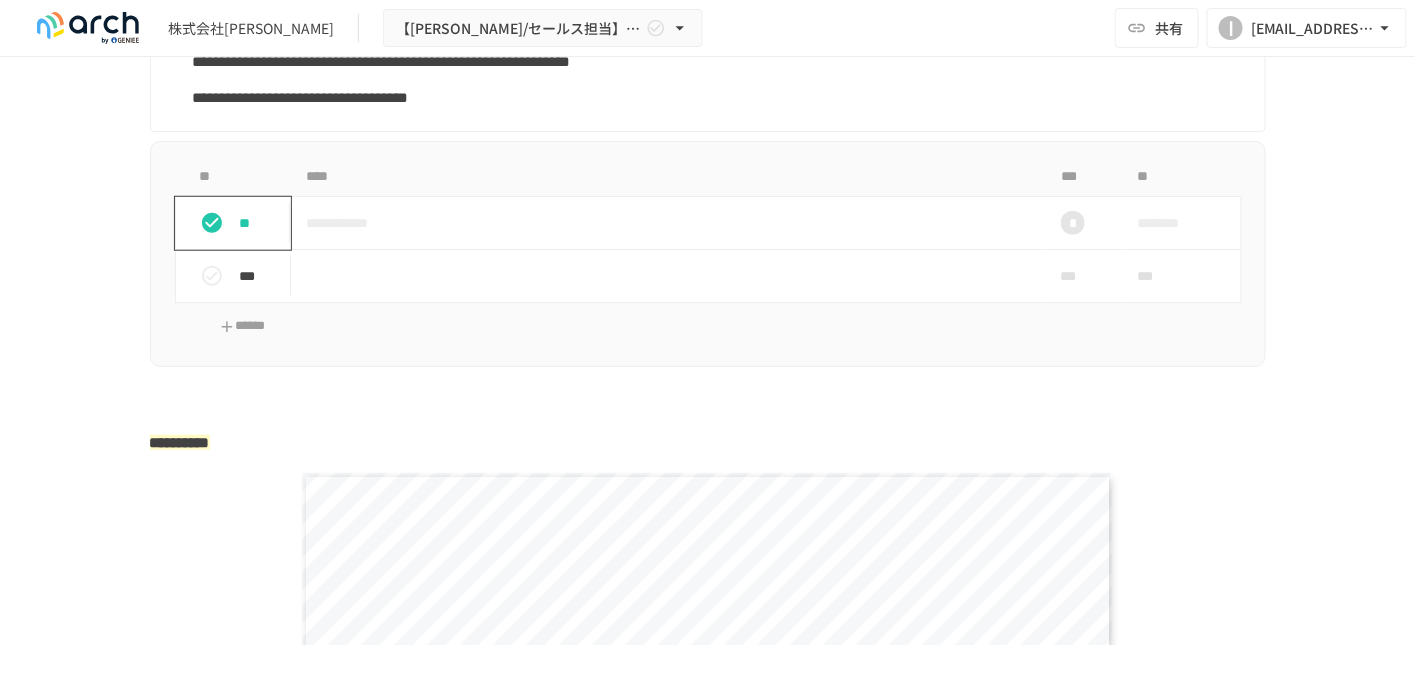 click on "**********" at bounding box center [708, 254] 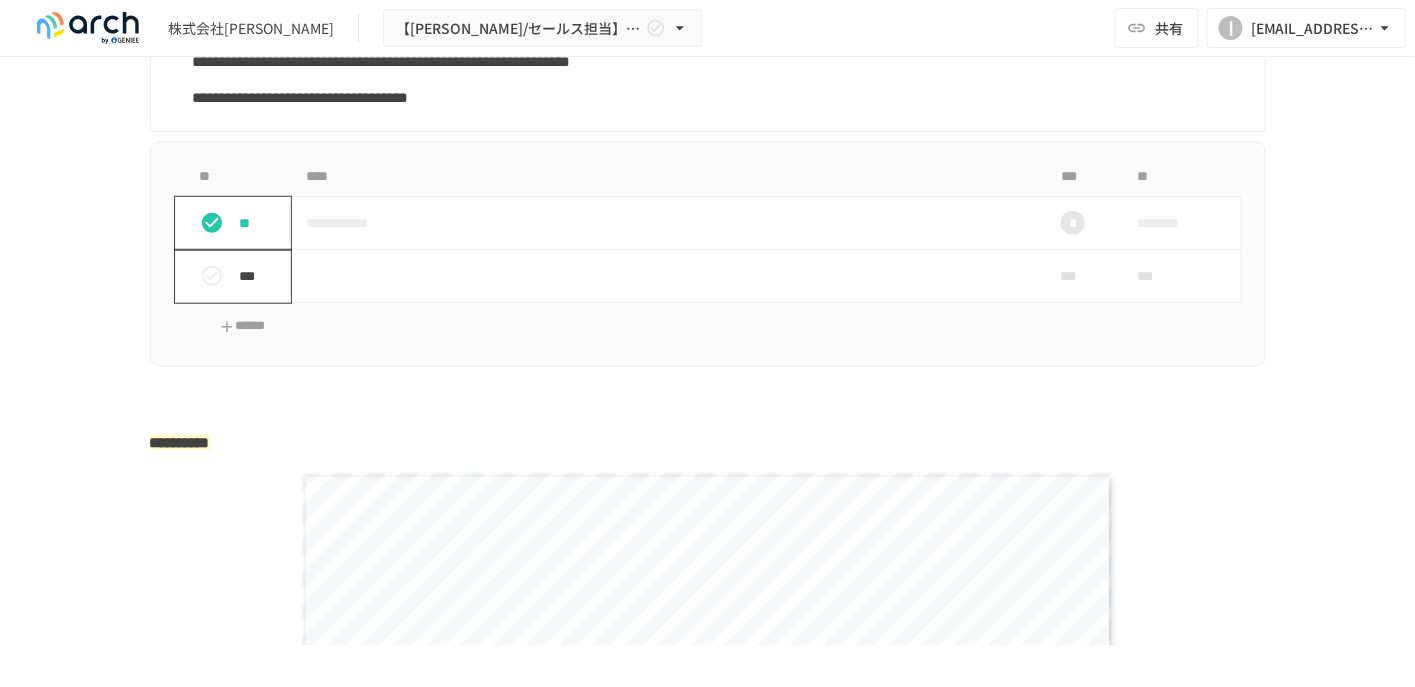 click on "***" at bounding box center (241, 276) 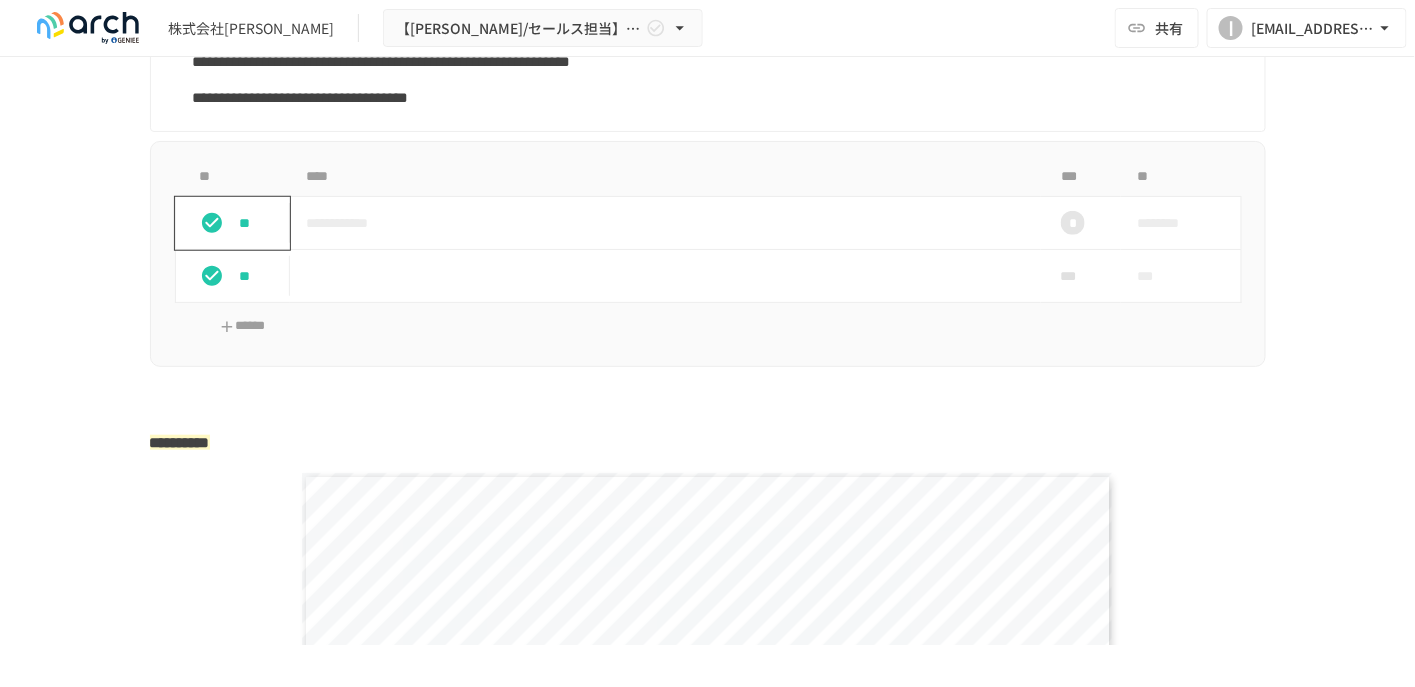 click on "**********" at bounding box center (708, 254) 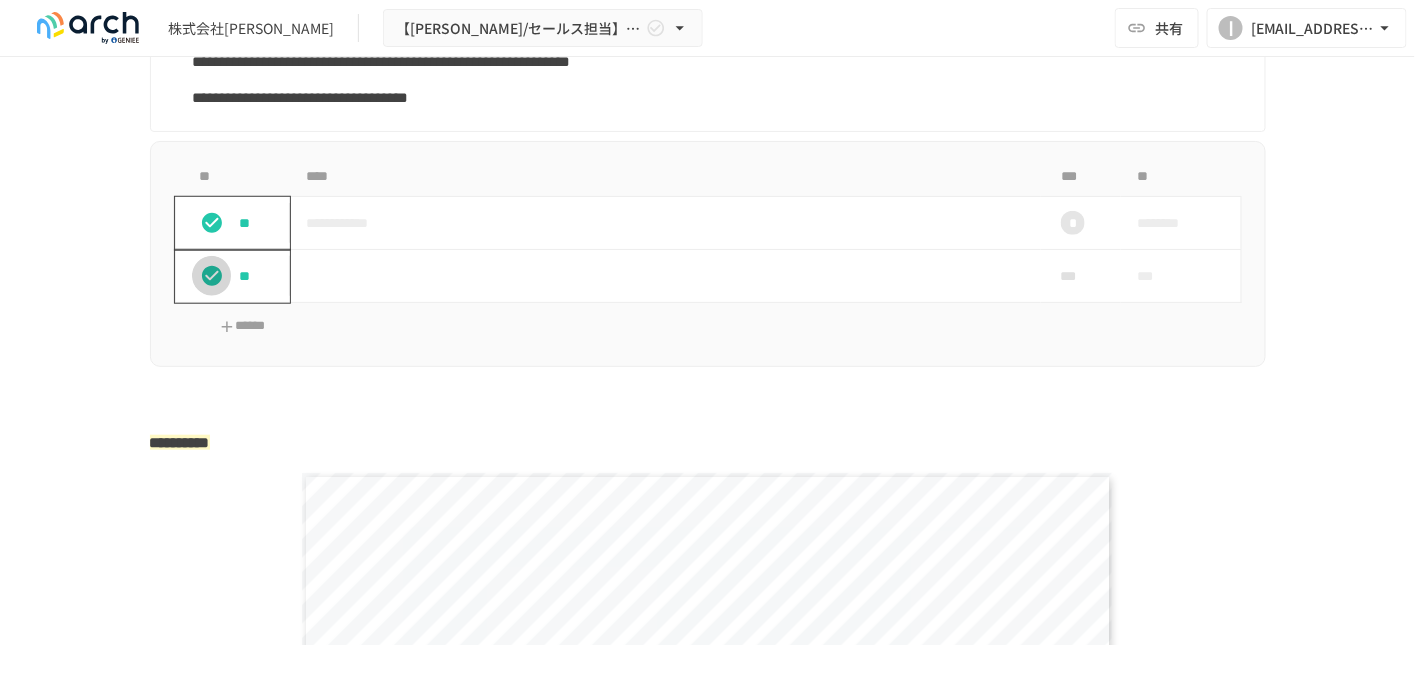 click at bounding box center [212, 276] 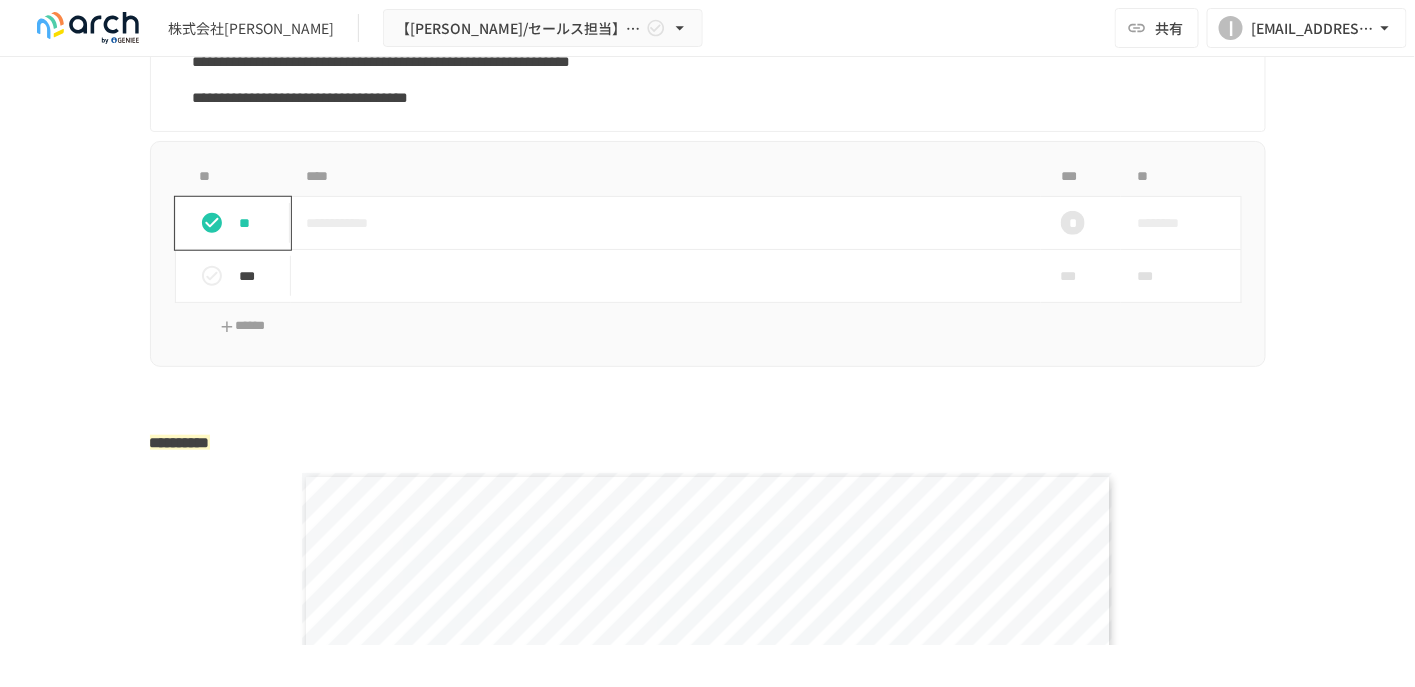 click on "**********" at bounding box center (708, 254) 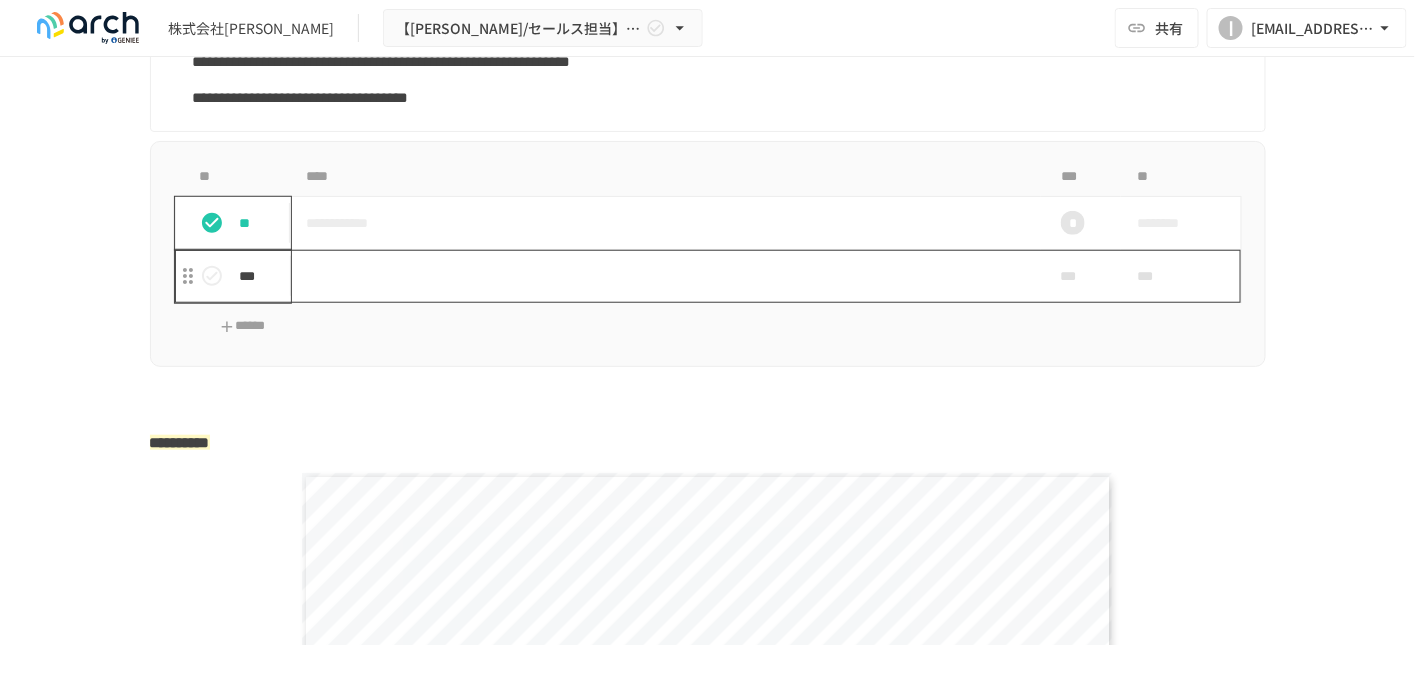 drag, startPoint x: 316, startPoint y: 321, endPoint x: 177, endPoint y: 316, distance: 139.0899 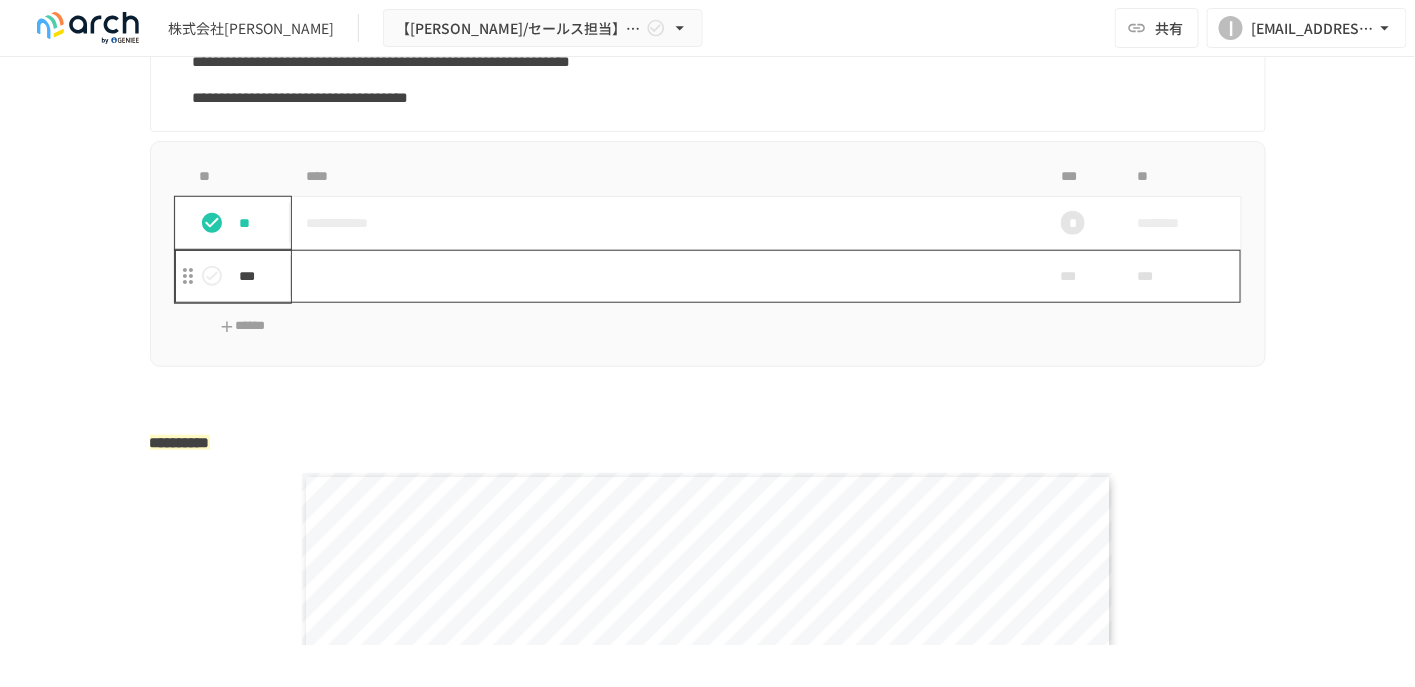 click 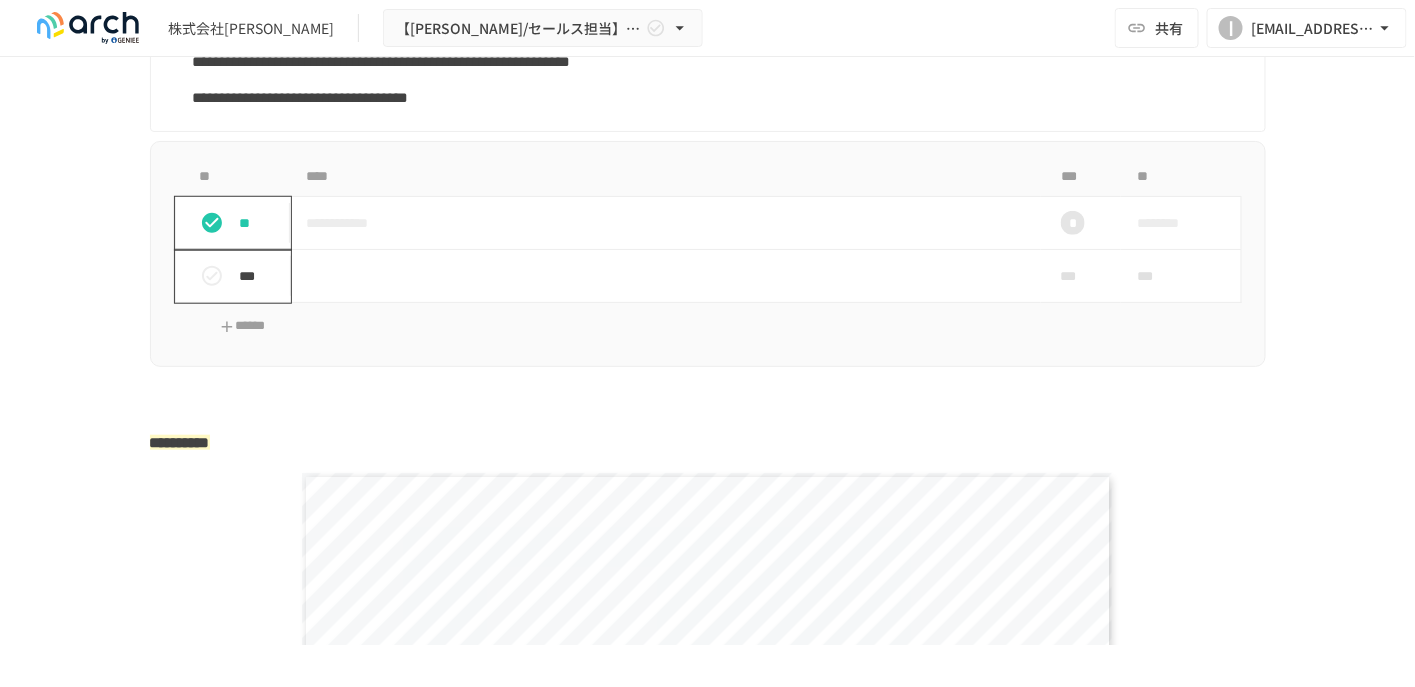 click 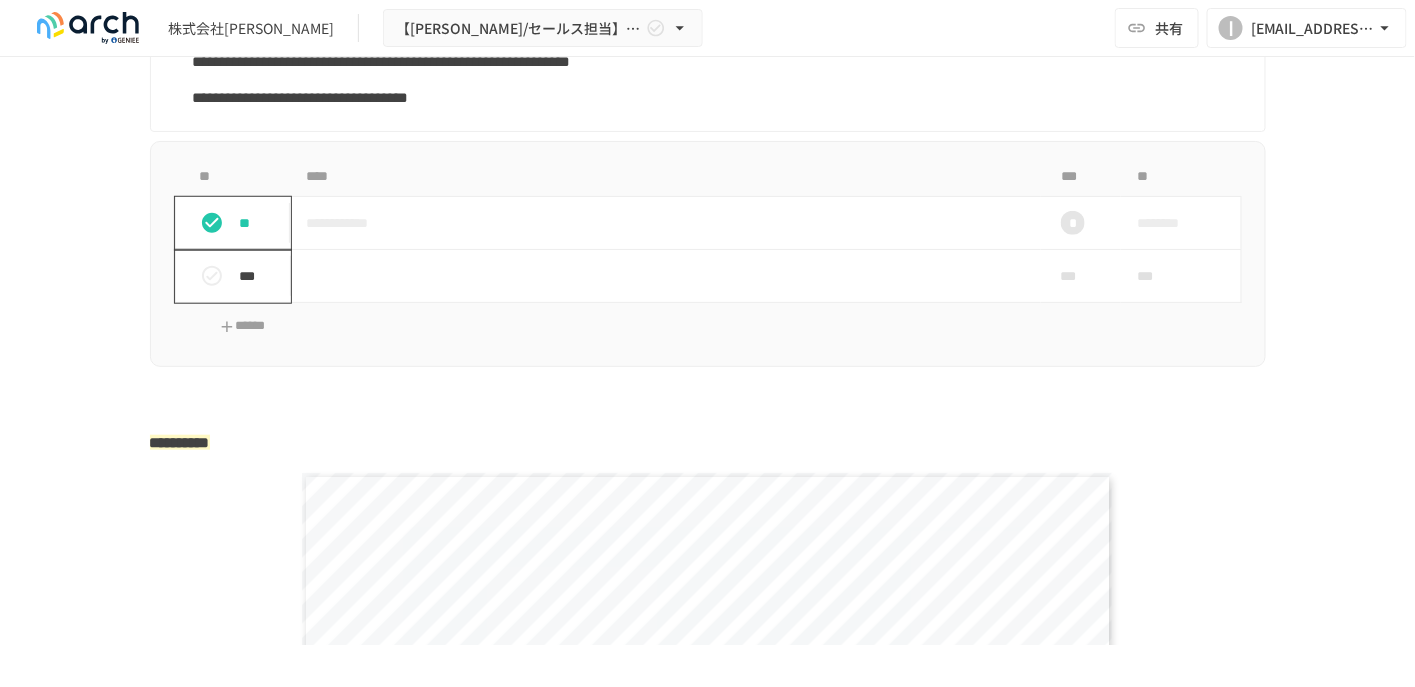 click 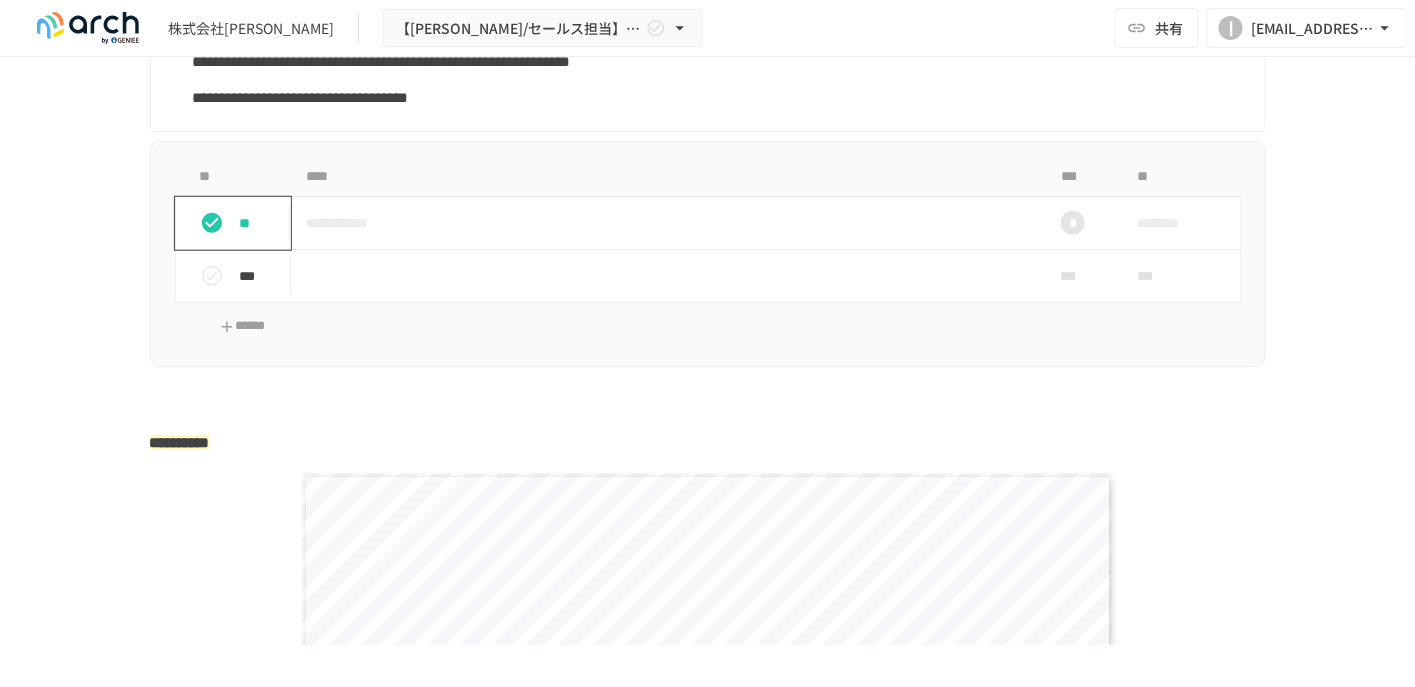 drag, startPoint x: 177, startPoint y: 316, endPoint x: 732, endPoint y: 465, distance: 574.65295 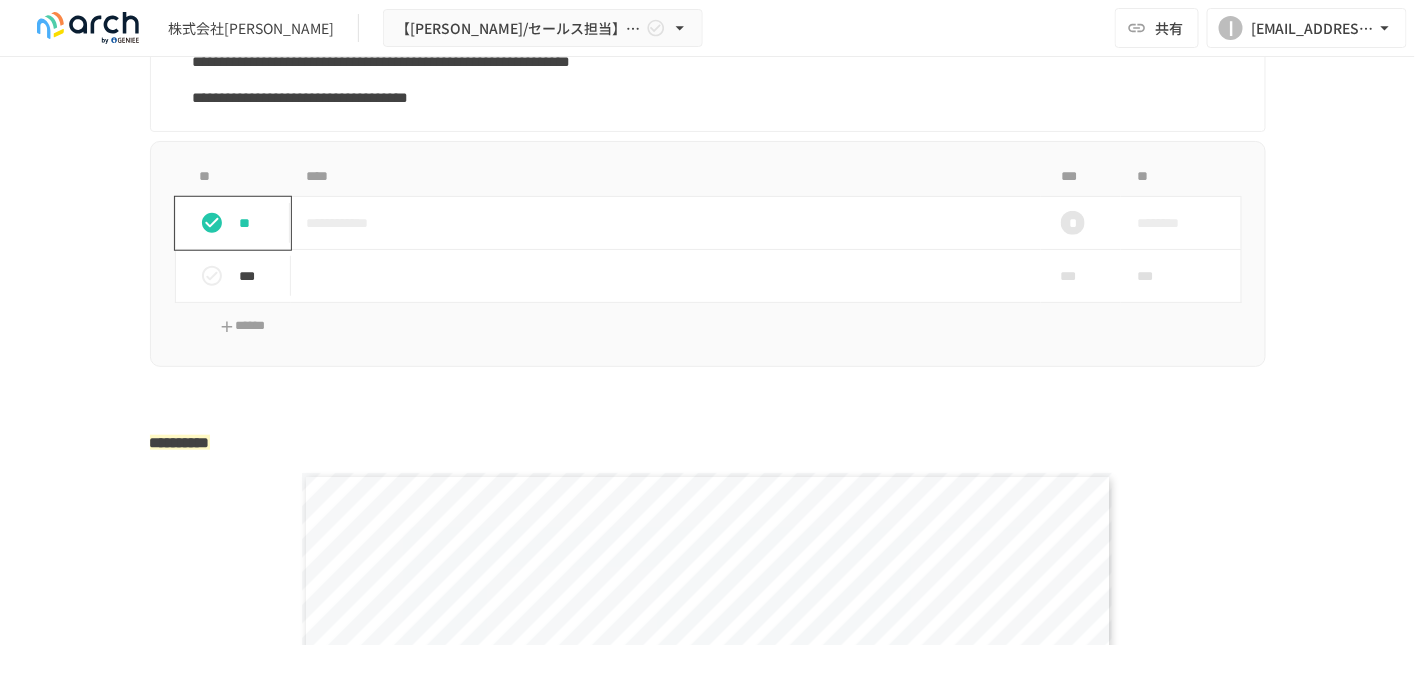 click on "**********" at bounding box center (708, 1038) 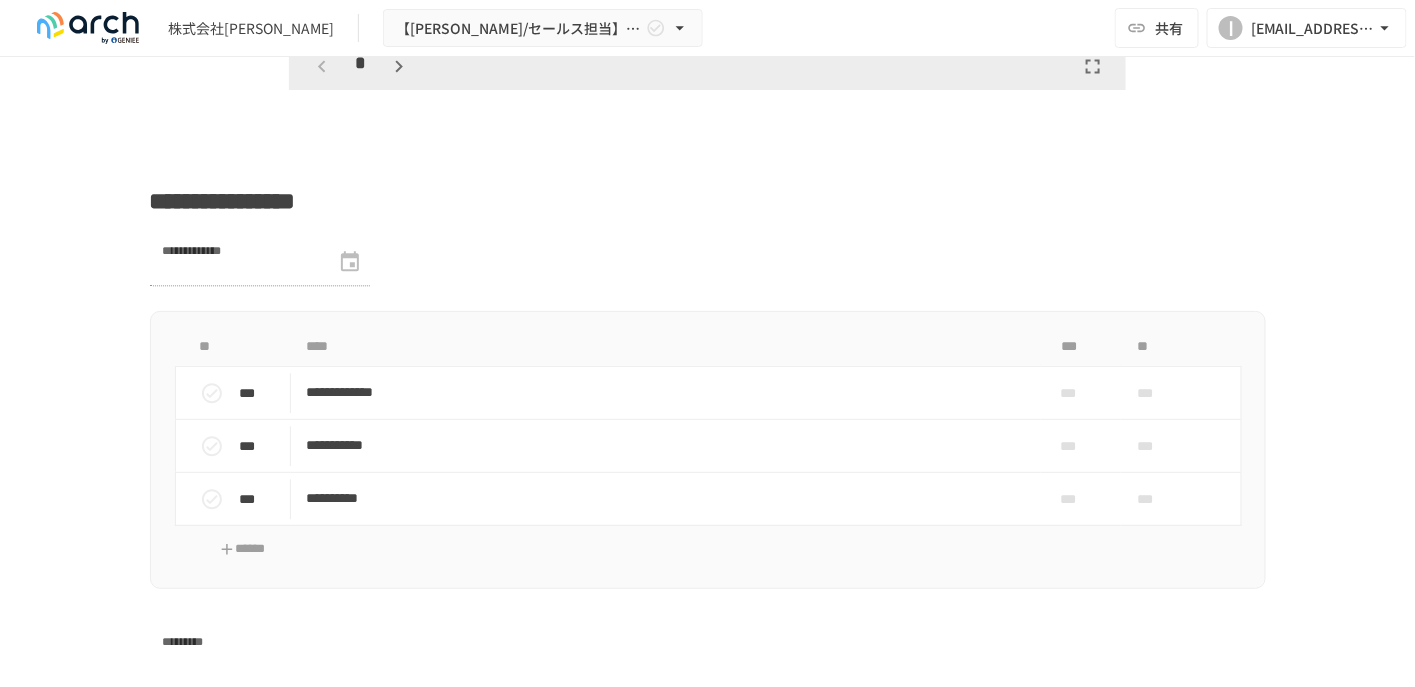 scroll, scrollTop: 4200, scrollLeft: 0, axis: vertical 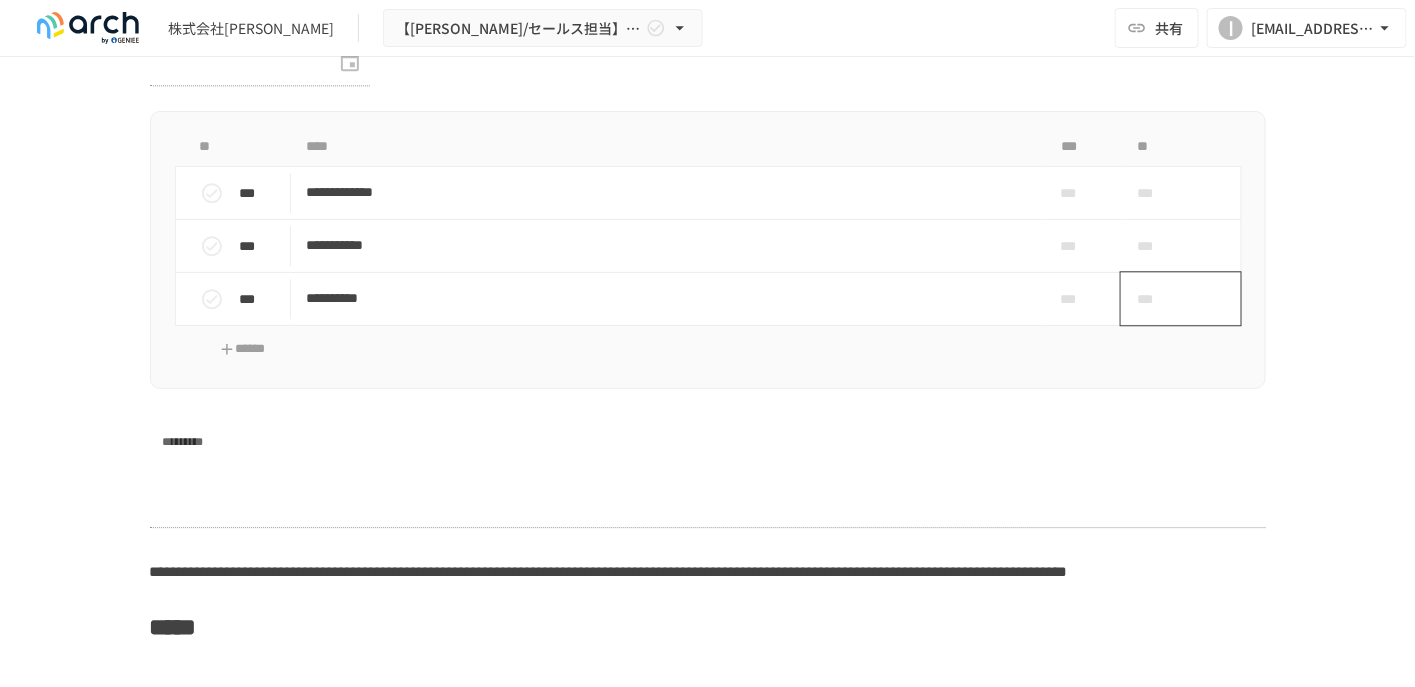 click on "***" at bounding box center [1158, 299] 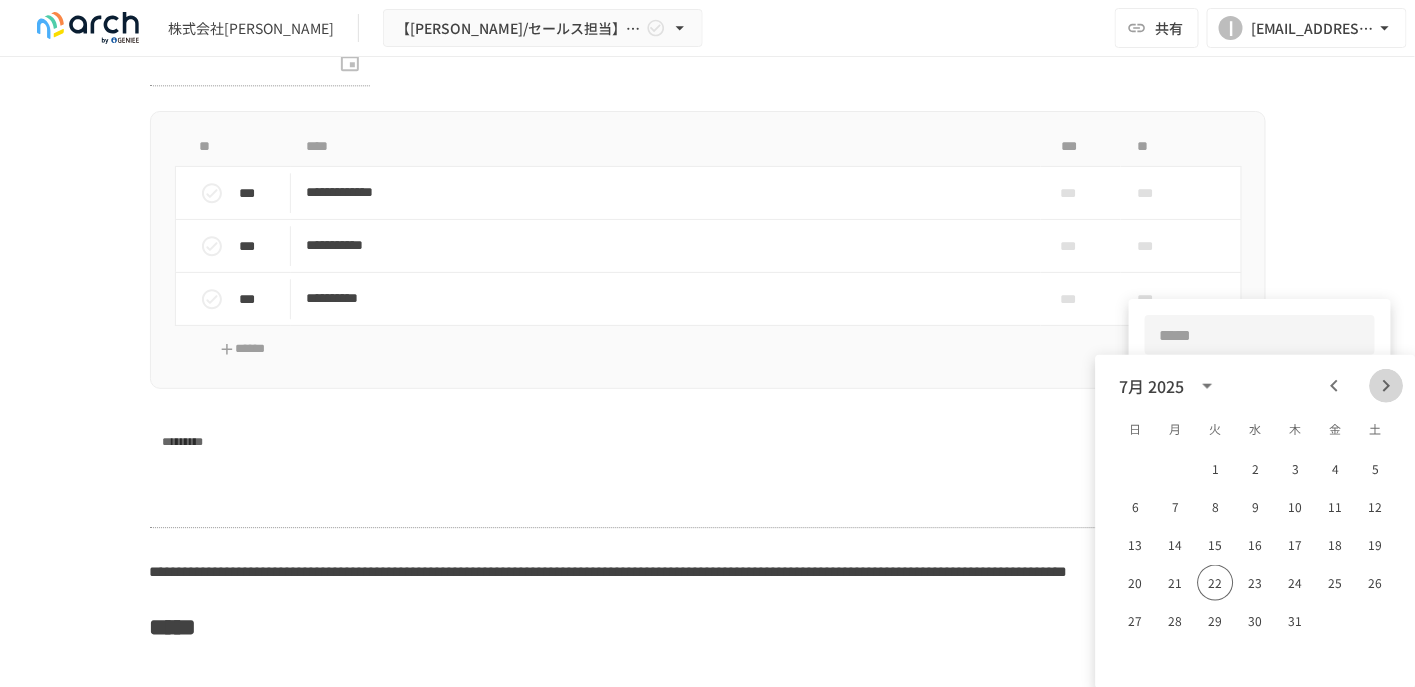 click 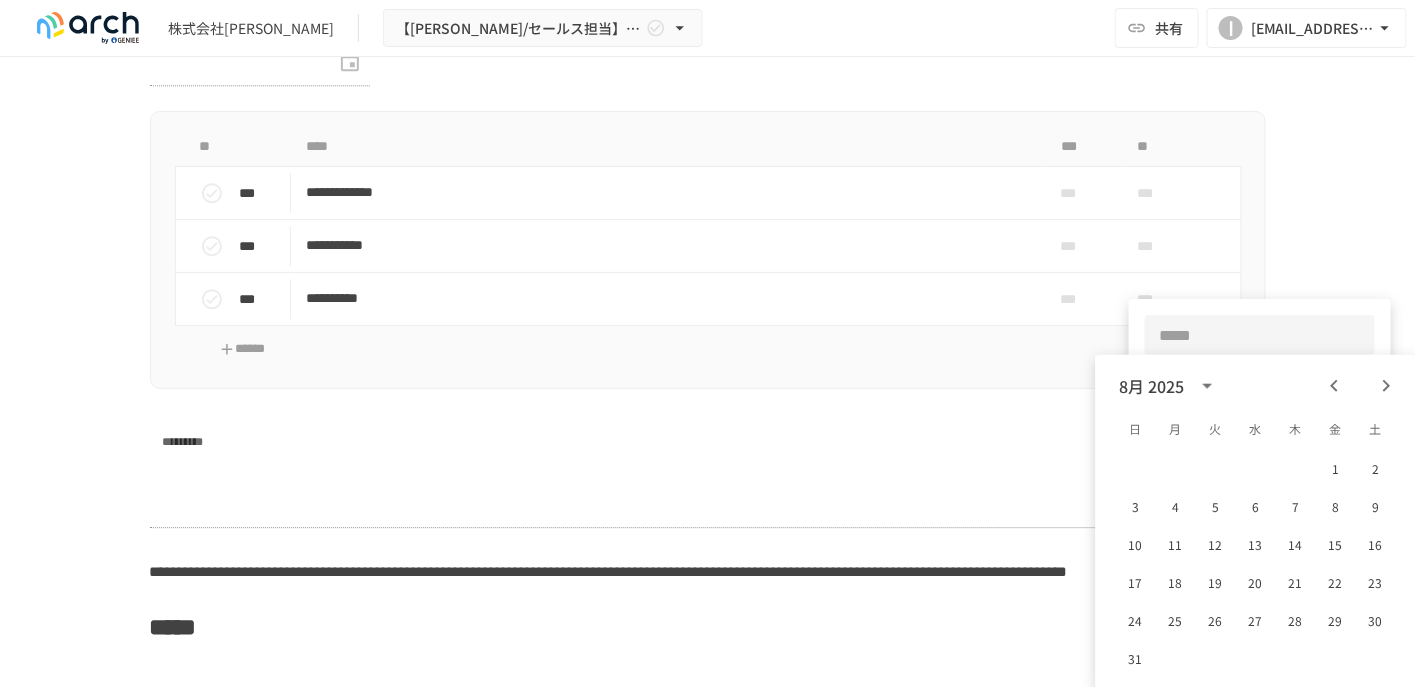 click 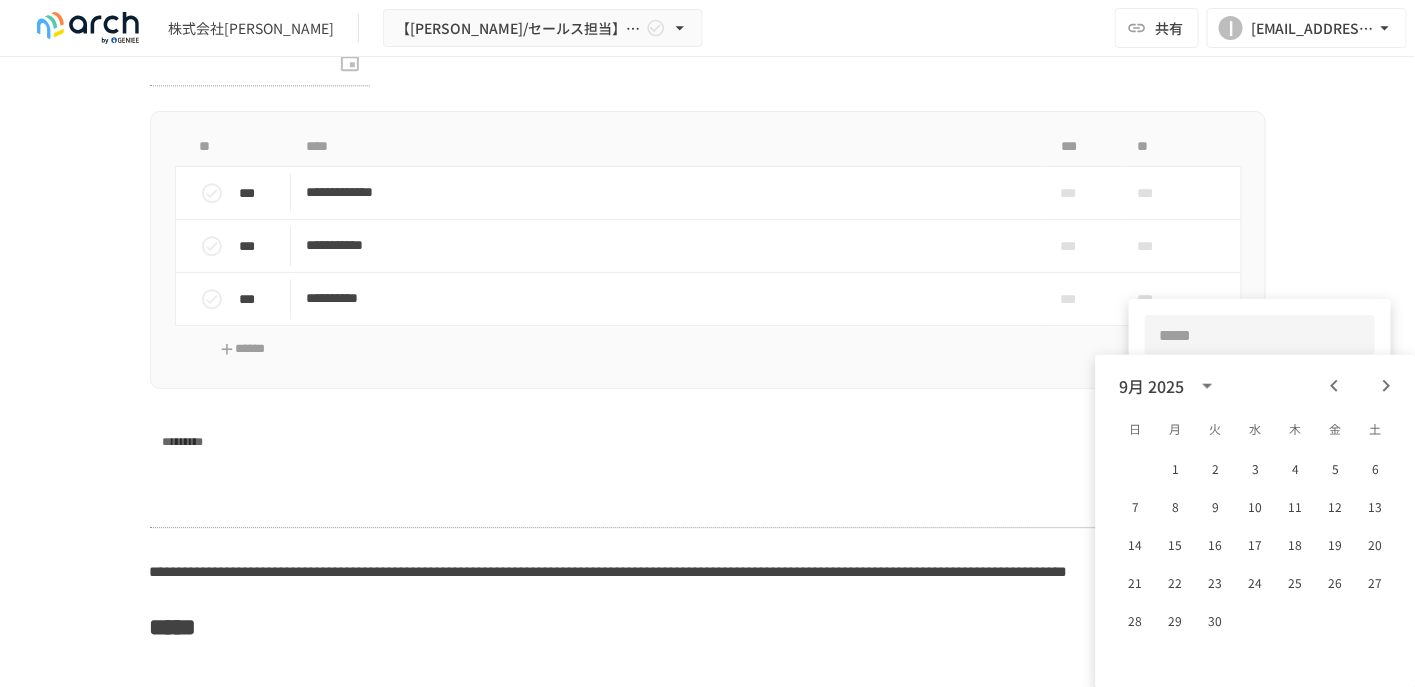 click 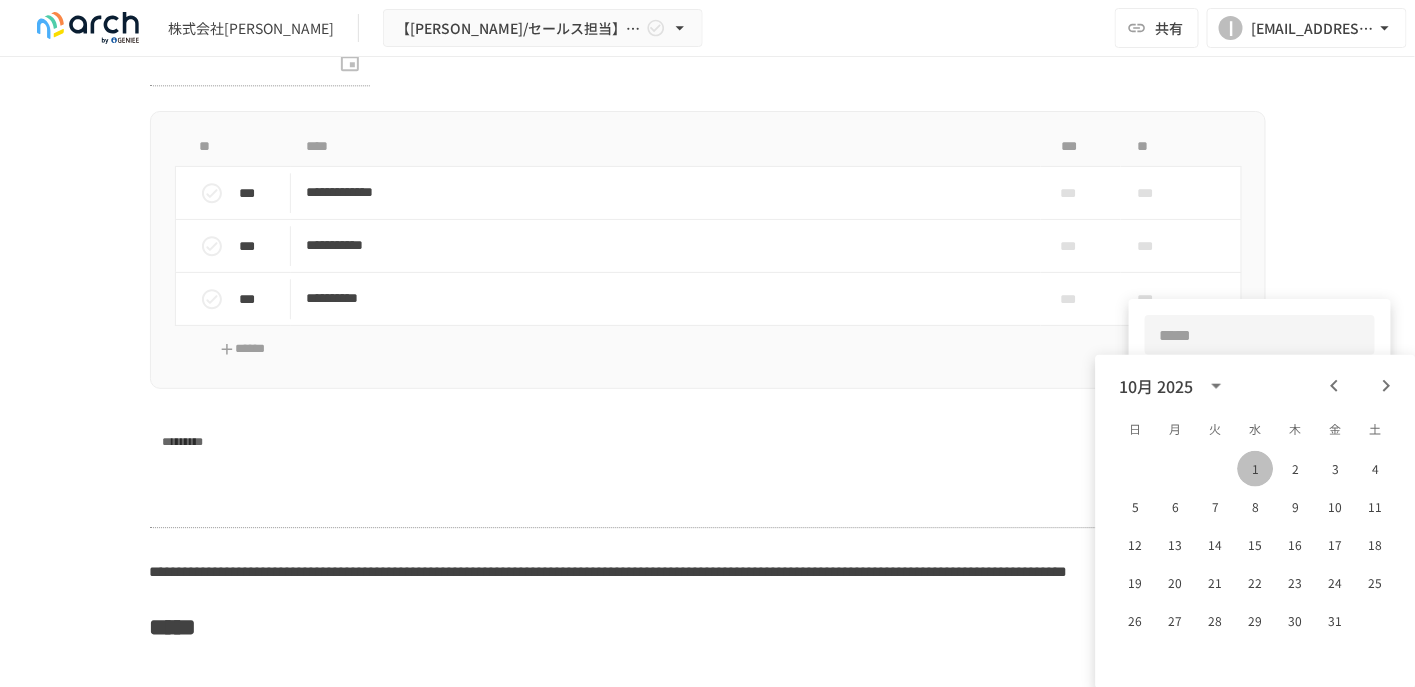 click on "1" at bounding box center (1256, 469) 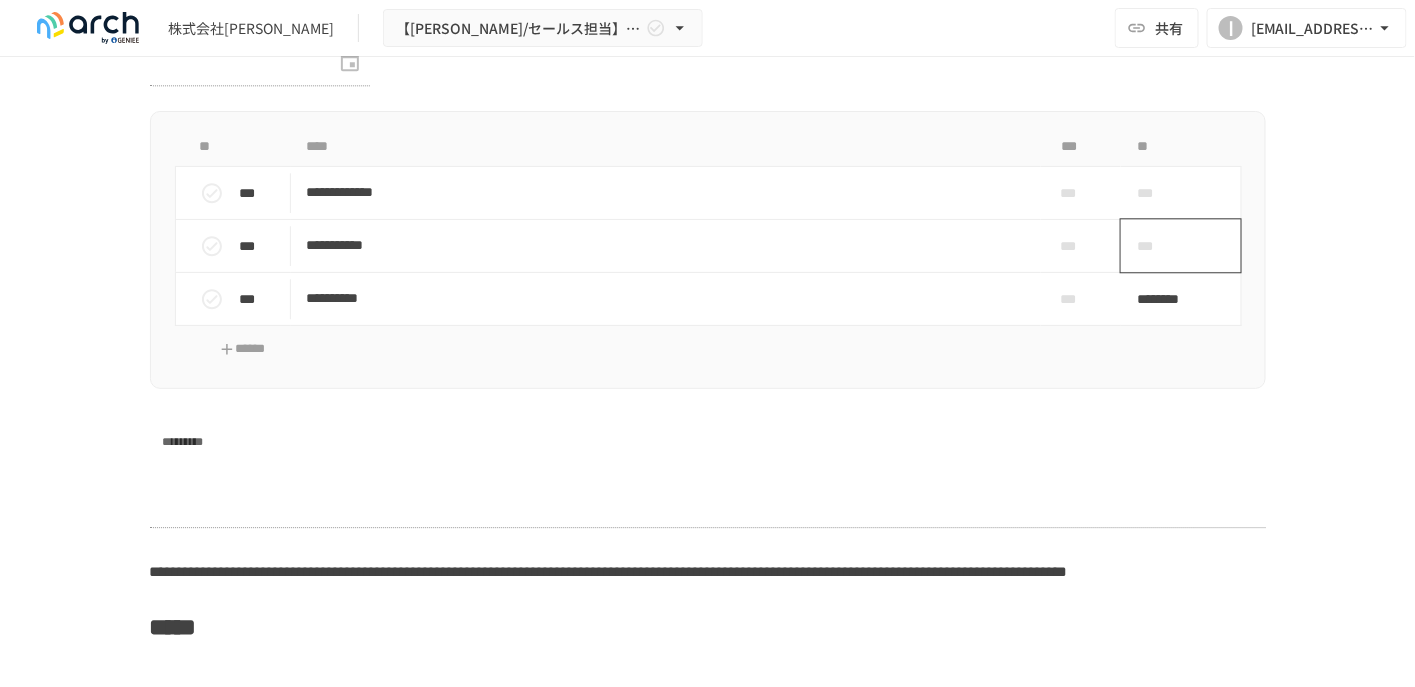 click on "***" at bounding box center [1181, 245] 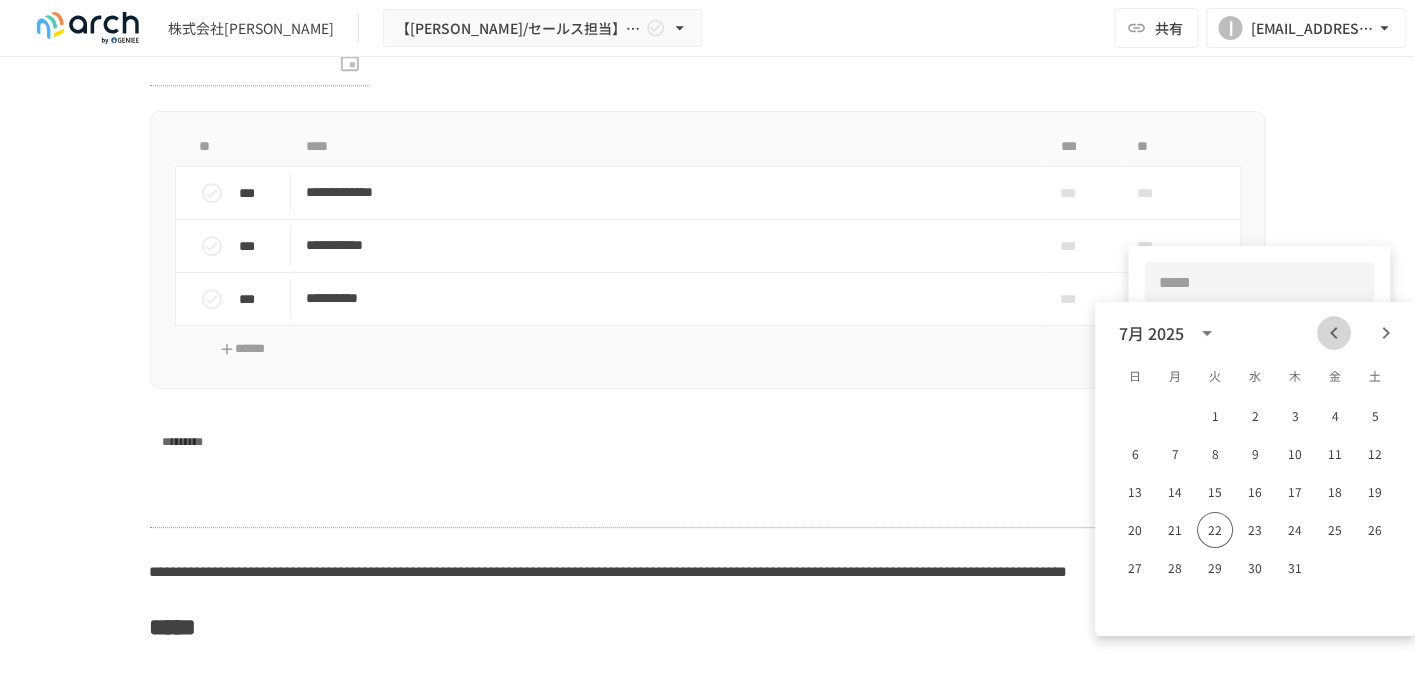 click 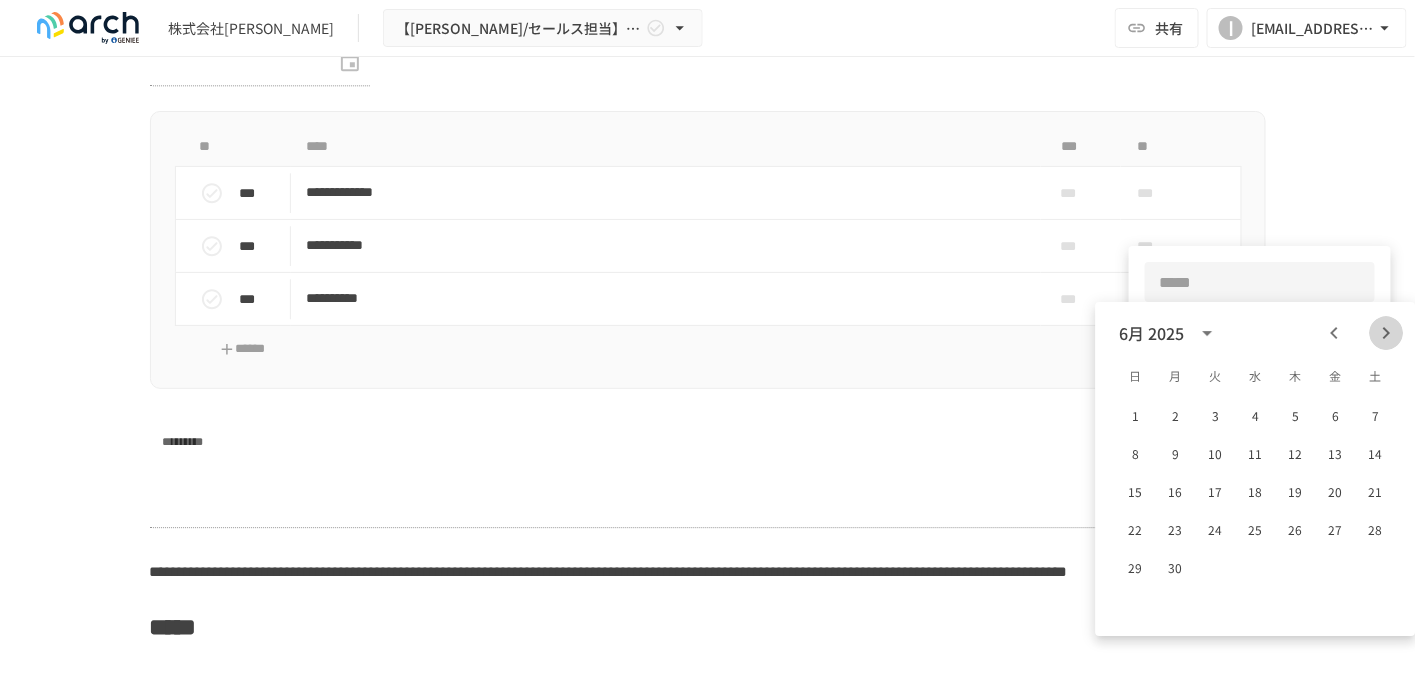 click 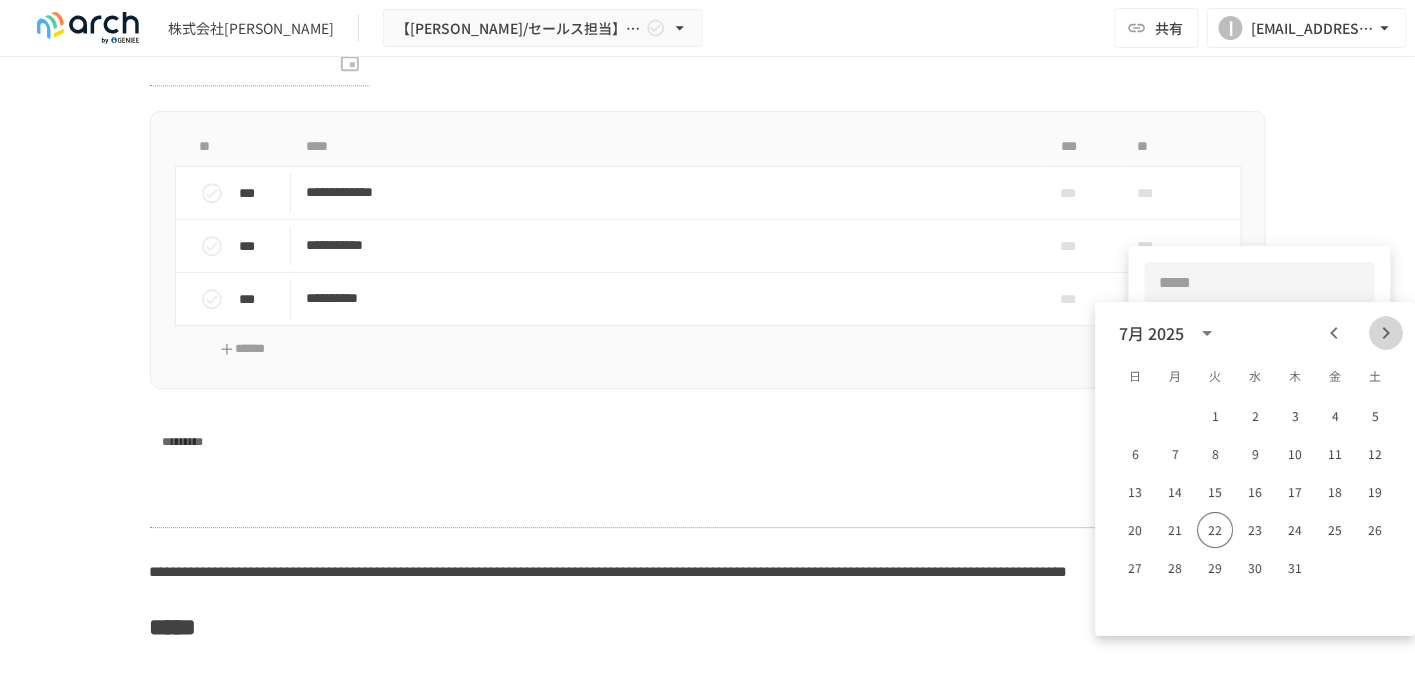 click 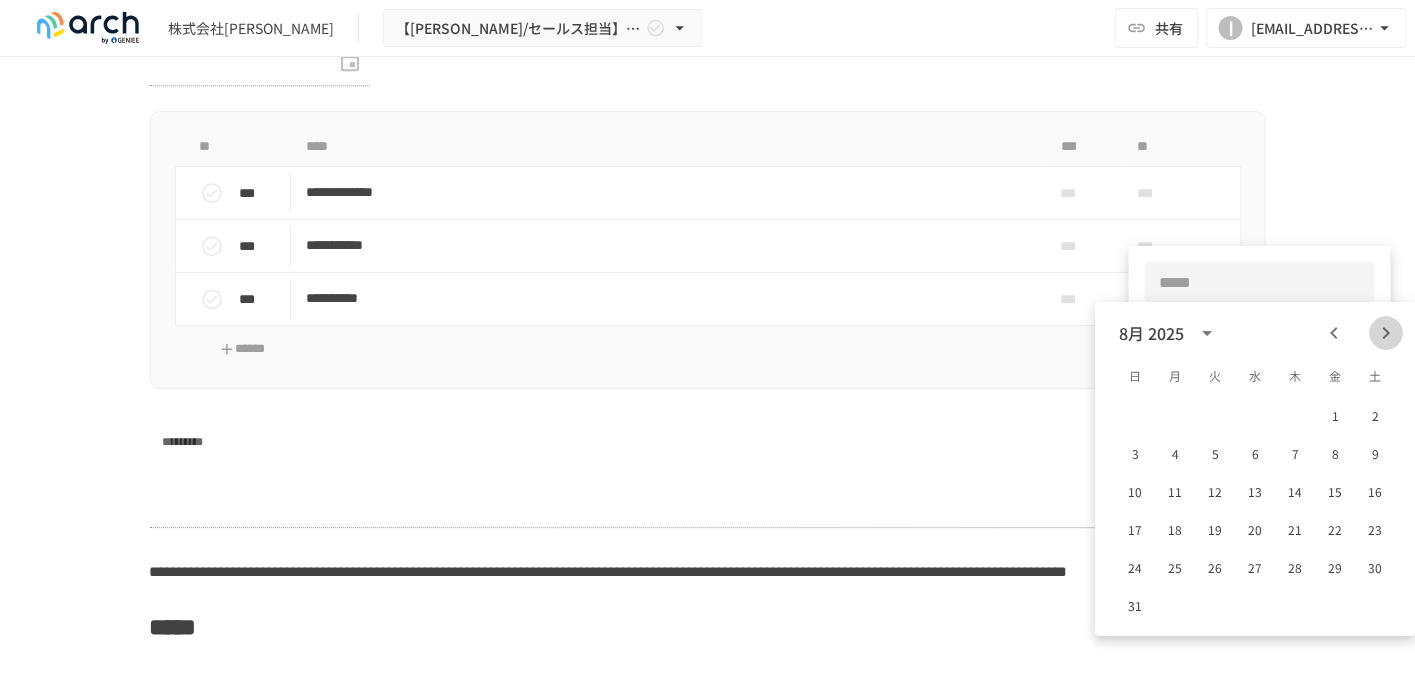 click 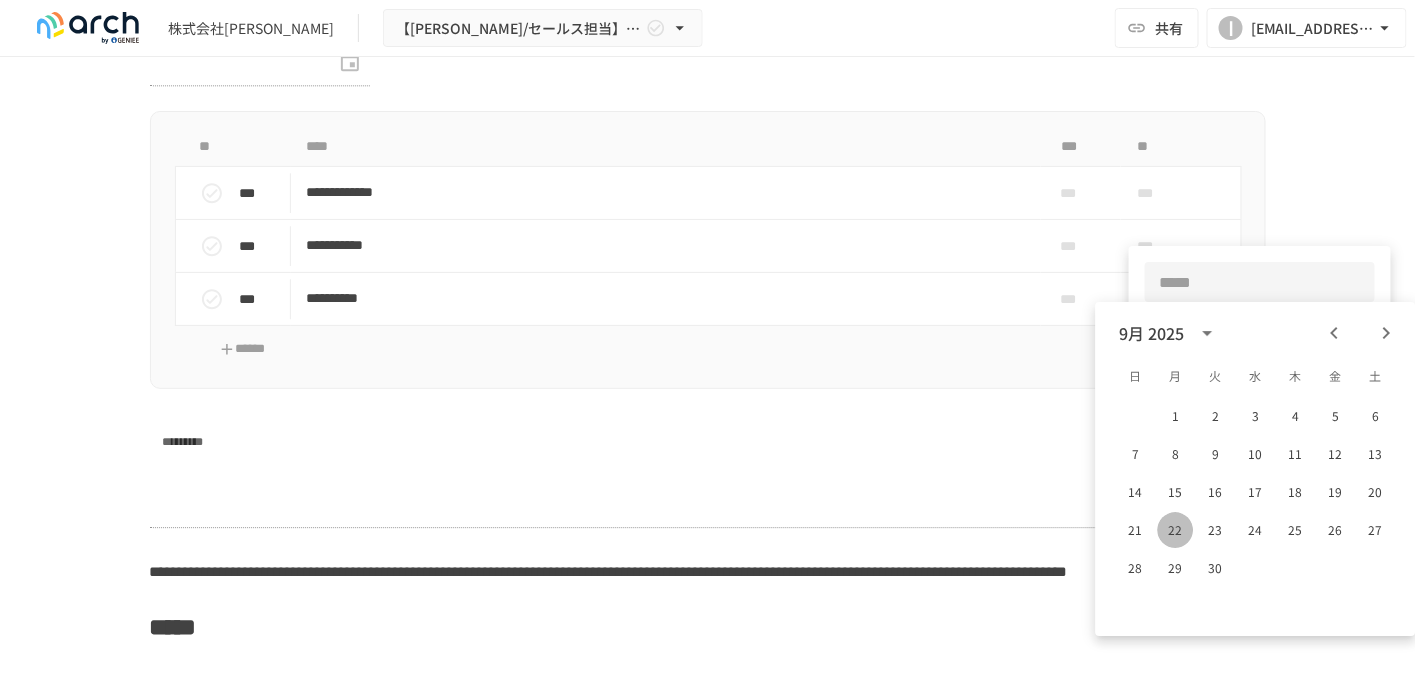 click on "22" at bounding box center [1176, 530] 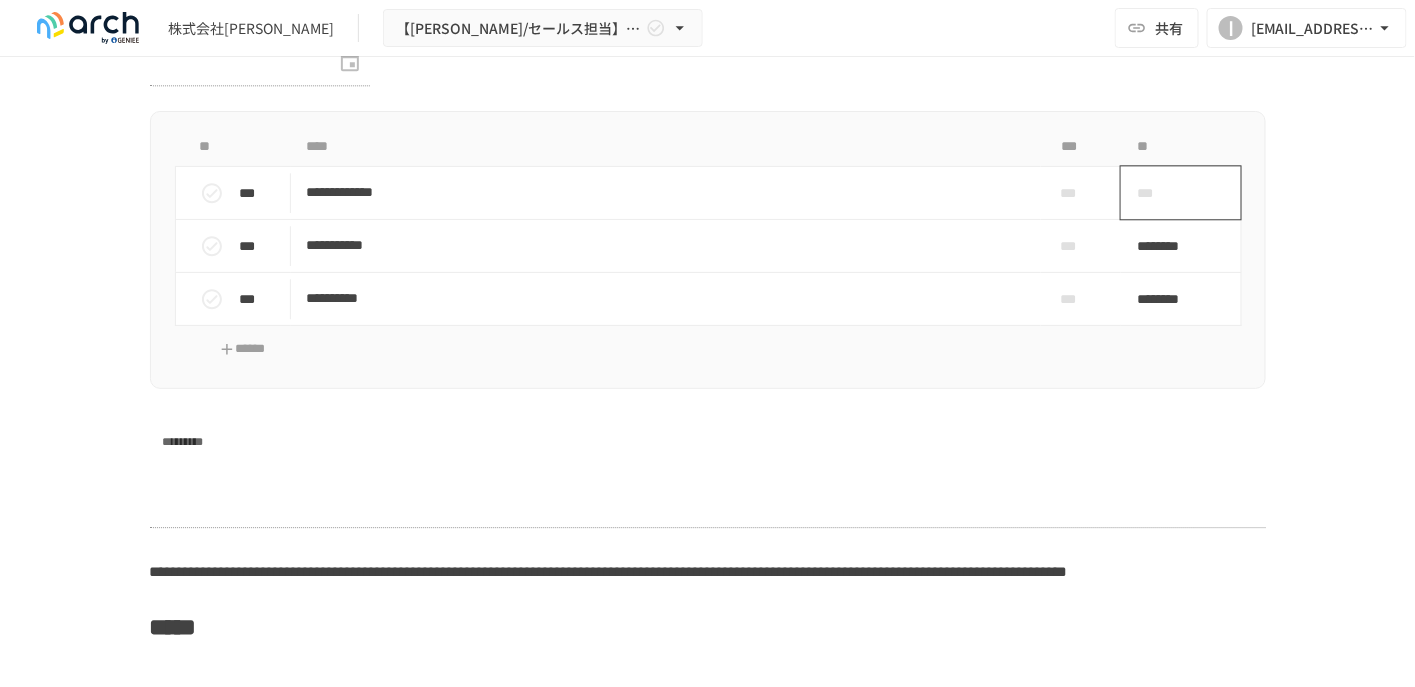 click on "***" at bounding box center (1181, 192) 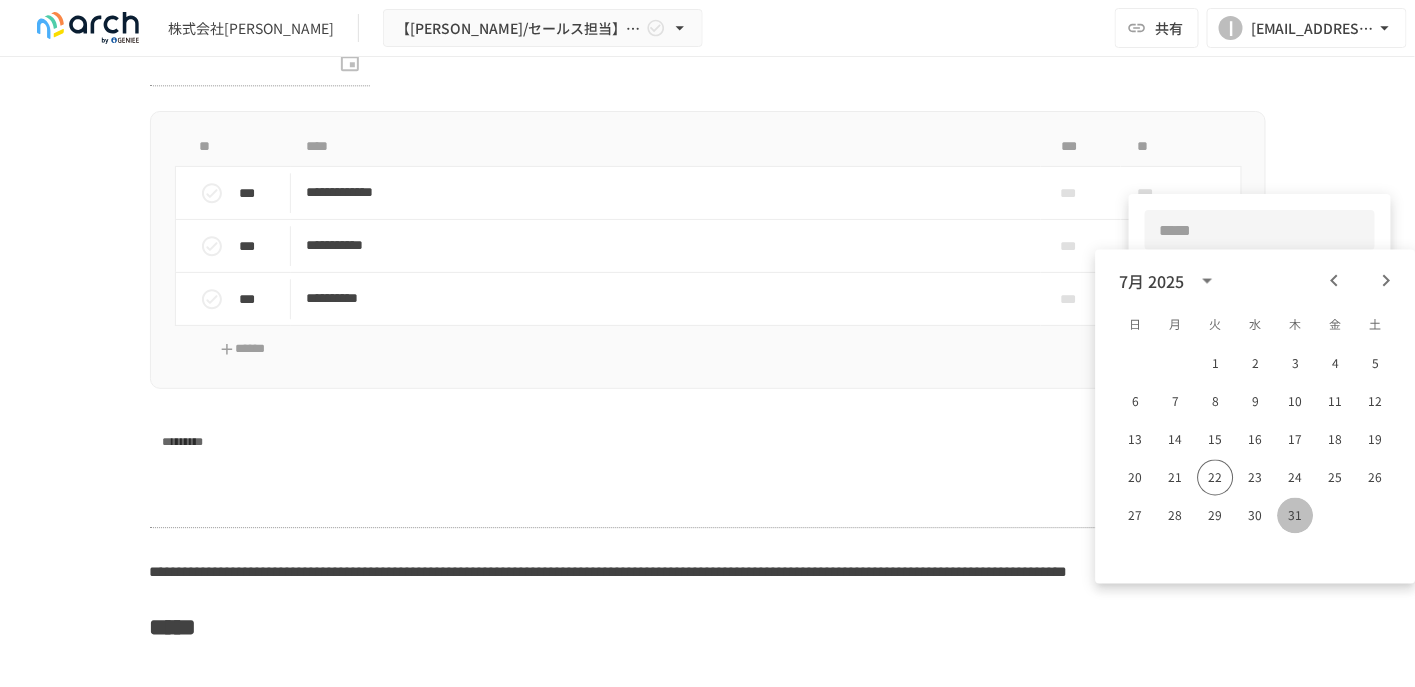 click on "31" at bounding box center (1296, 516) 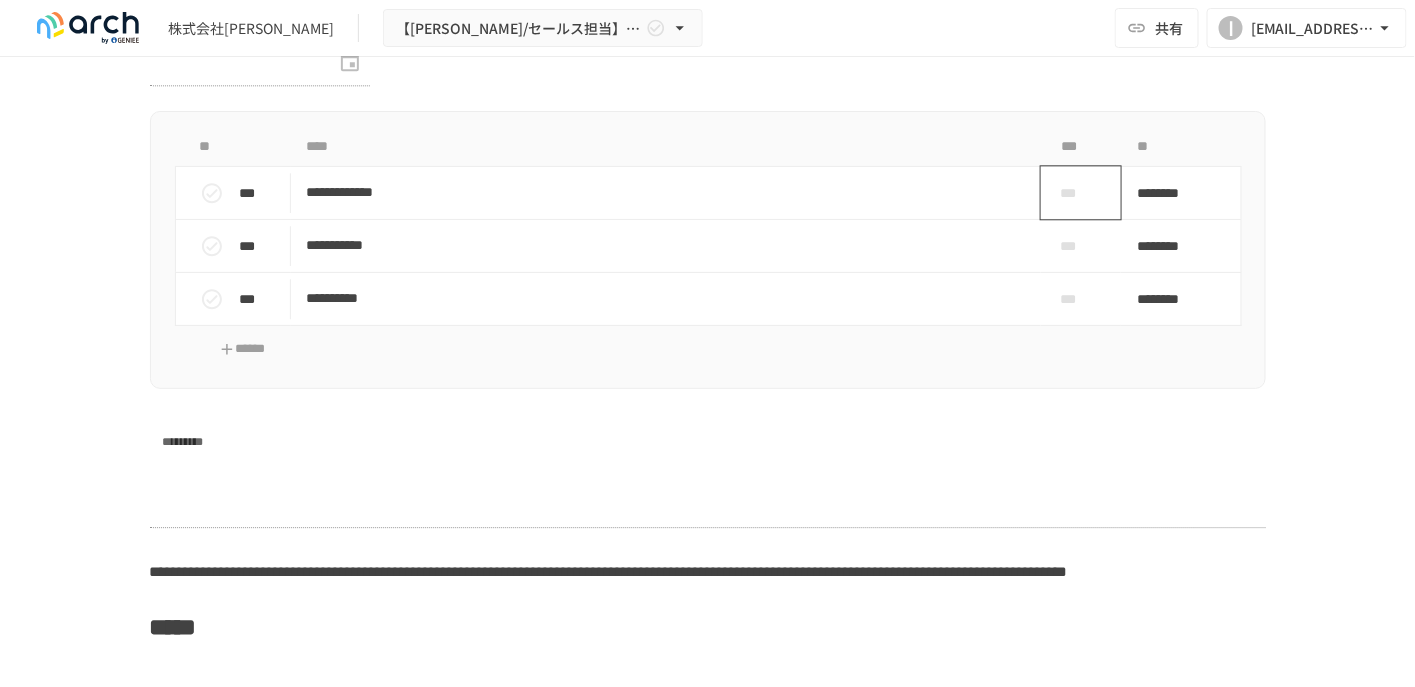 click on "***" at bounding box center (1081, 192) 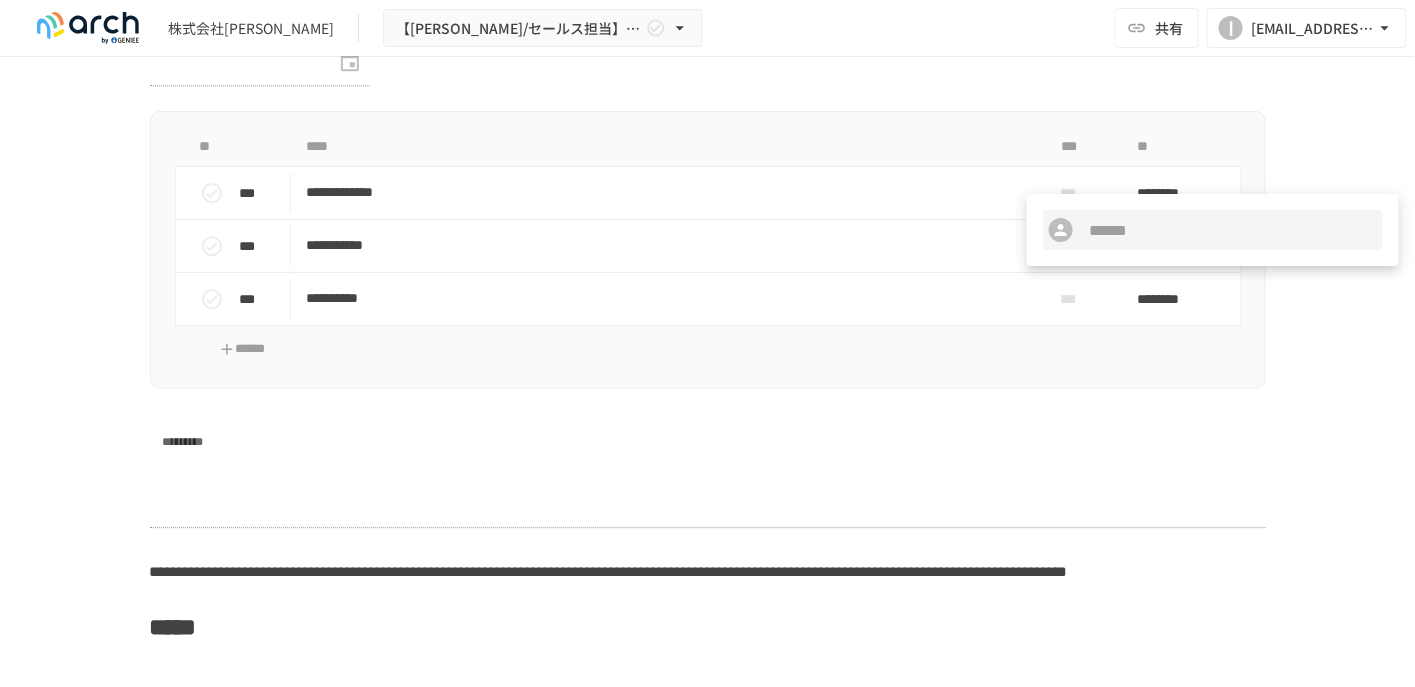 click 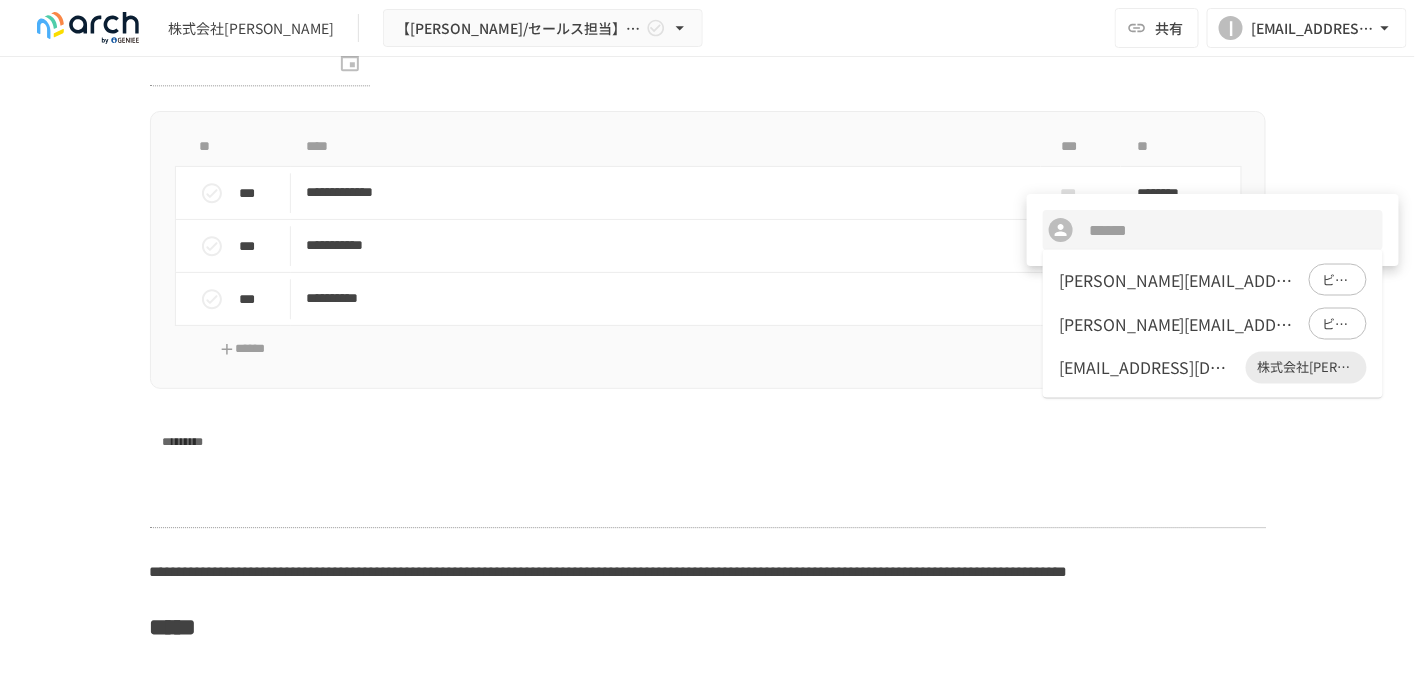drag, startPoint x: 1148, startPoint y: 374, endPoint x: 1142, endPoint y: 340, distance: 34.525352 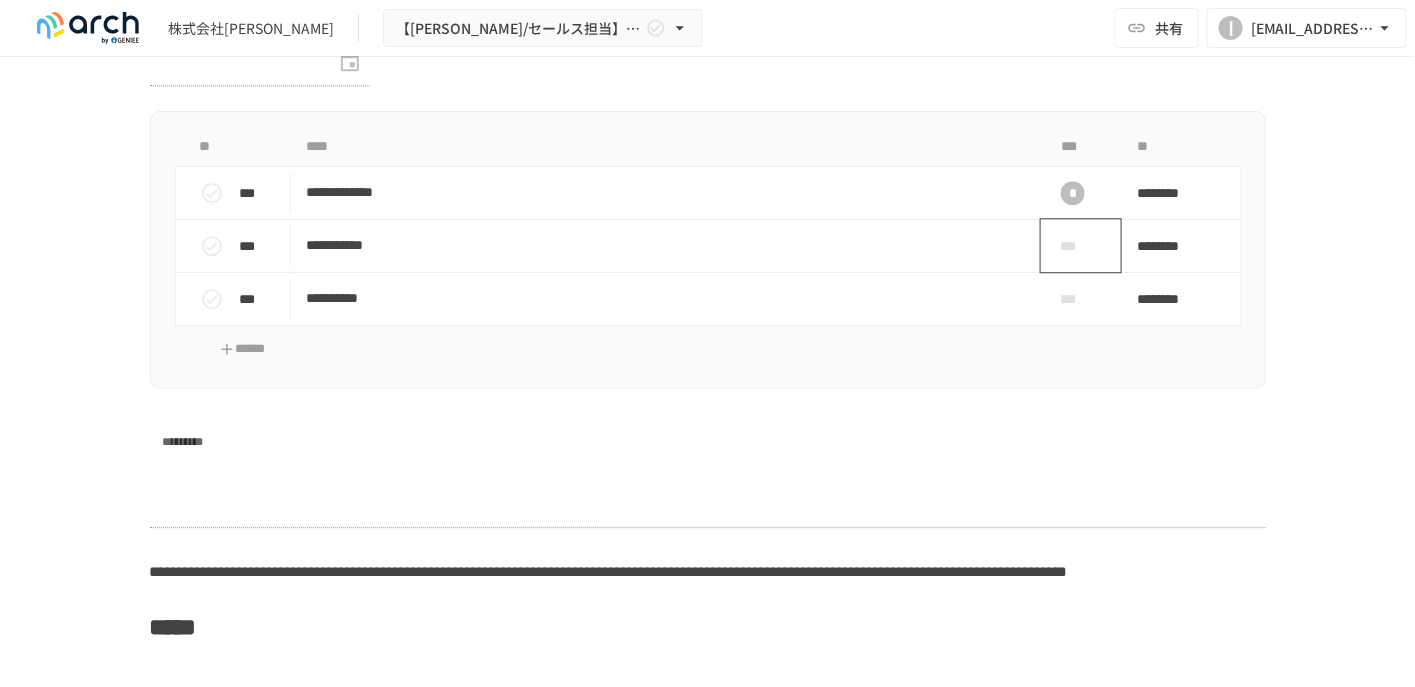 click on "***" at bounding box center [1073, 246] 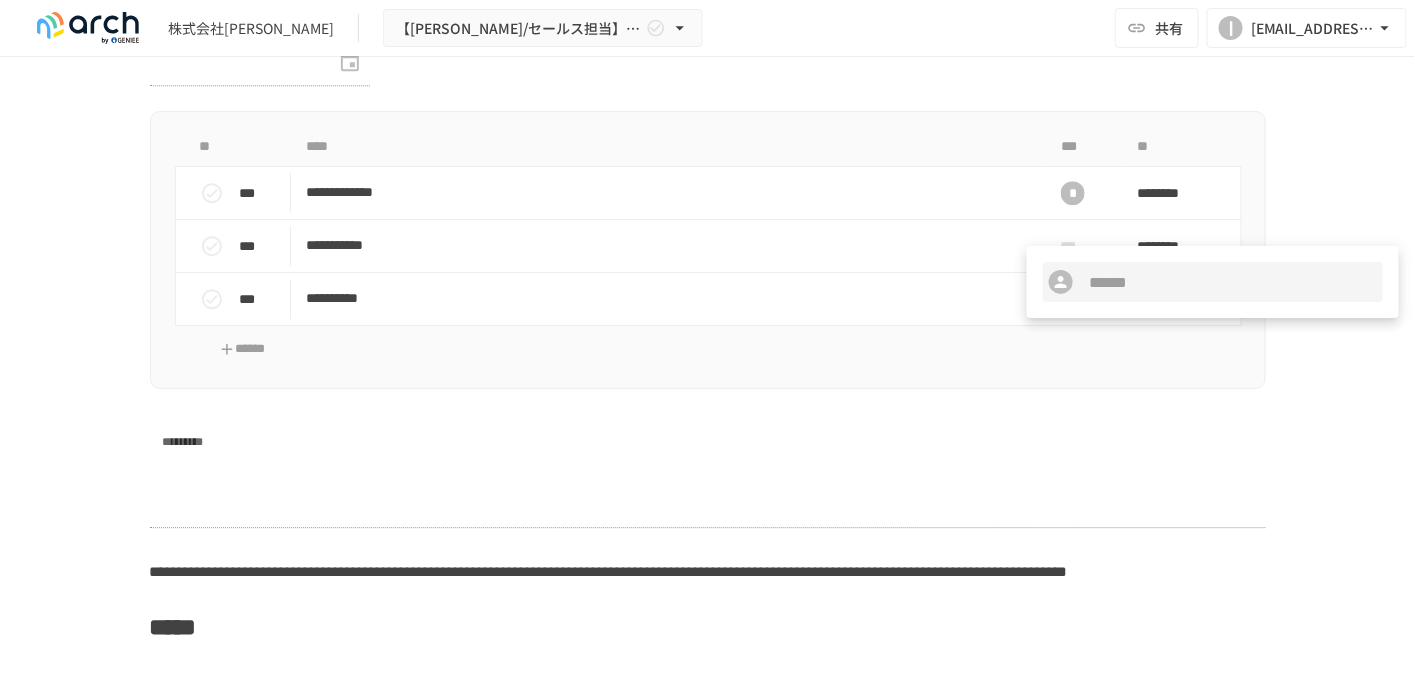 click at bounding box center [1212, 282] 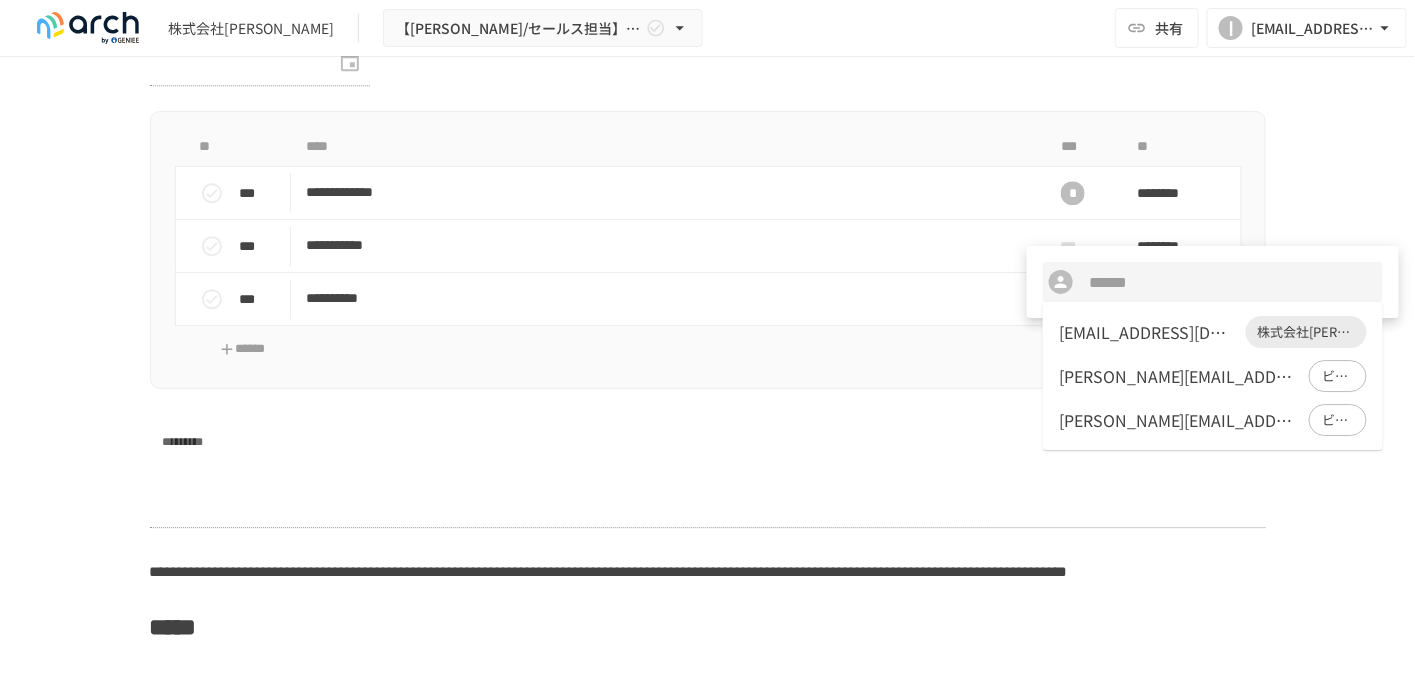 drag, startPoint x: 1110, startPoint y: 332, endPoint x: 1130, endPoint y: 345, distance: 23.853722 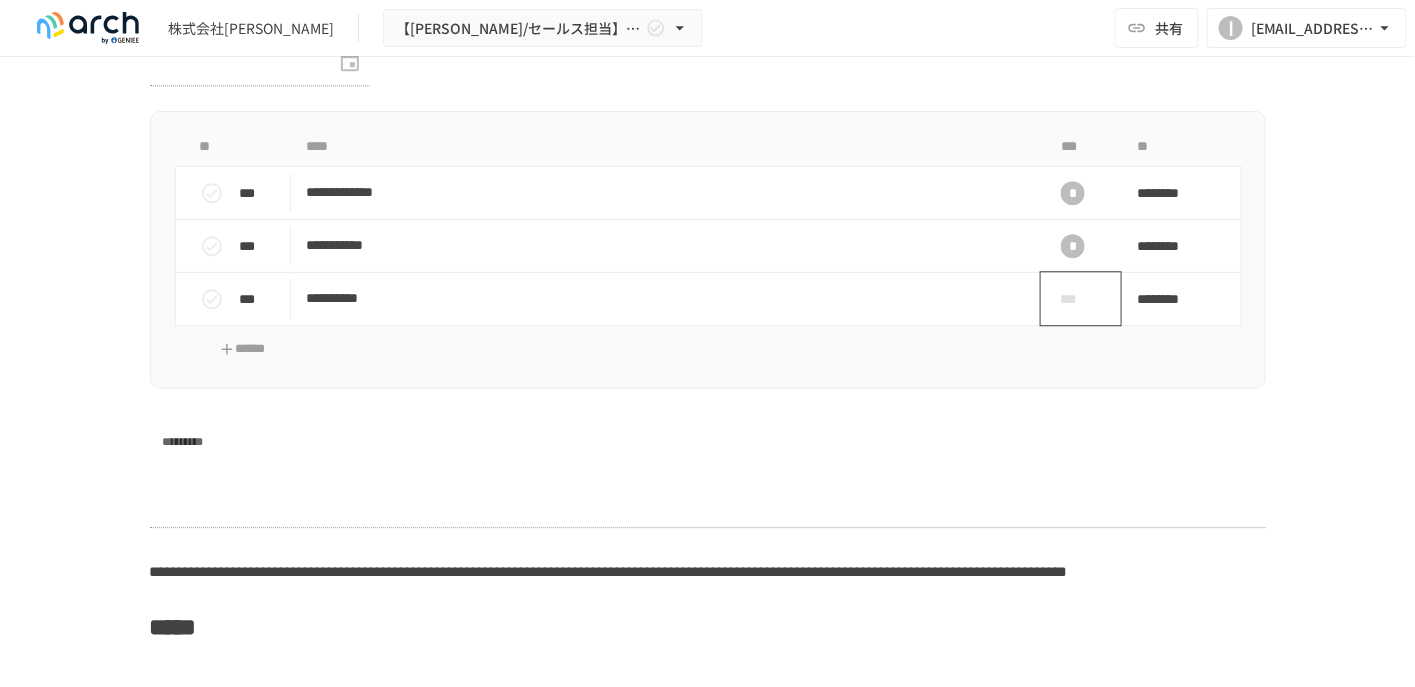 click on "***" at bounding box center (1073, 299) 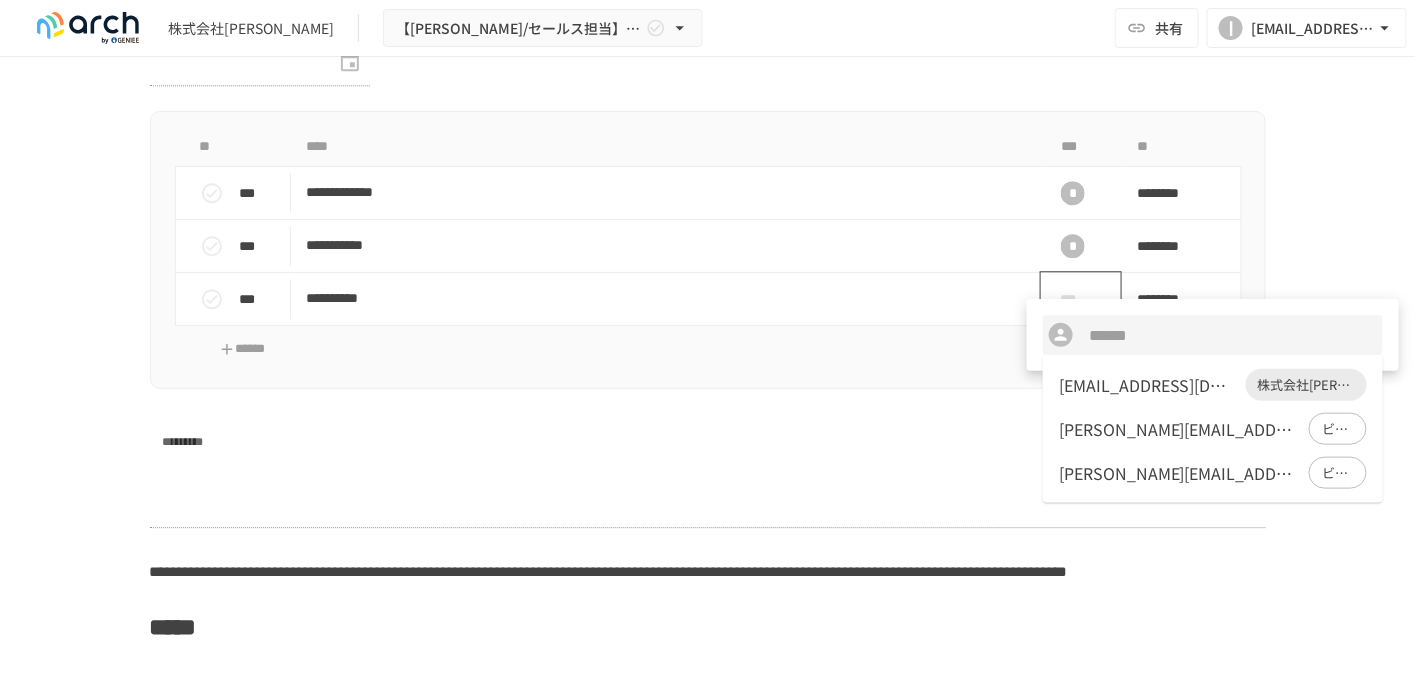click at bounding box center (1212, 335) 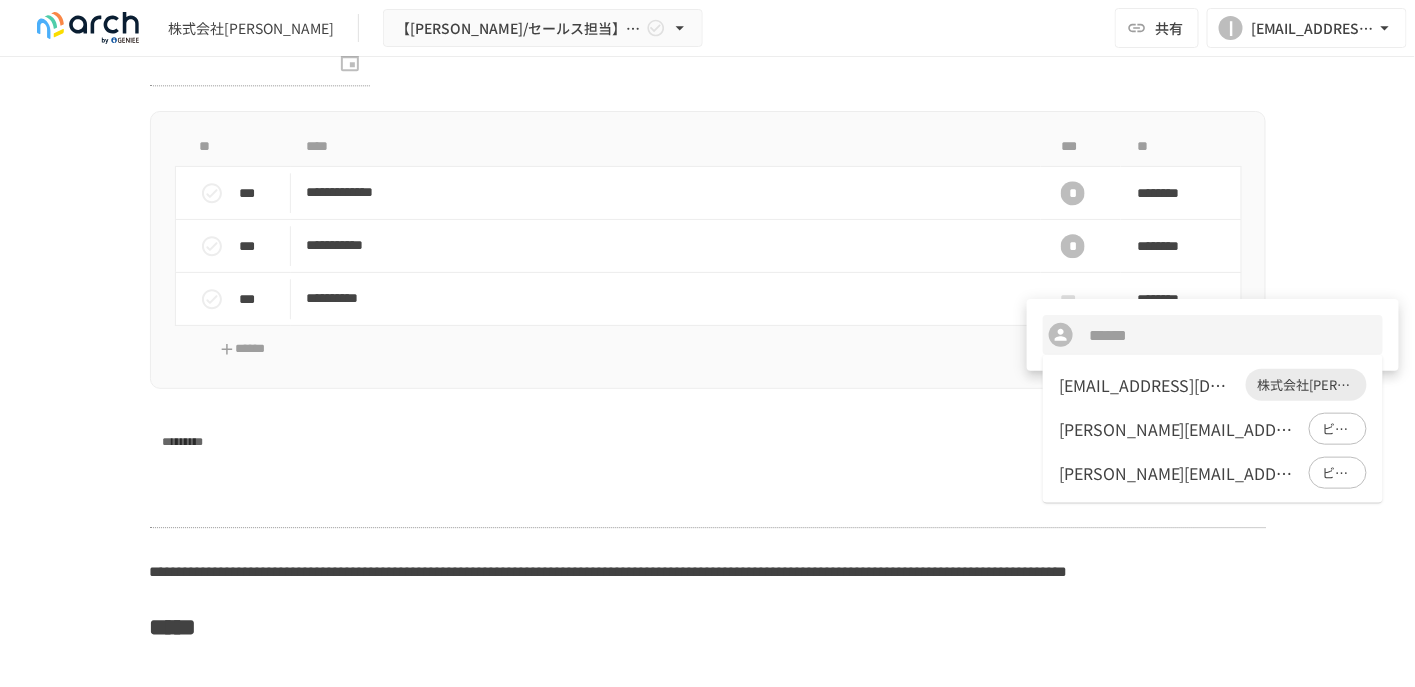drag, startPoint x: 1127, startPoint y: 380, endPoint x: 1138, endPoint y: 397, distance: 20.248457 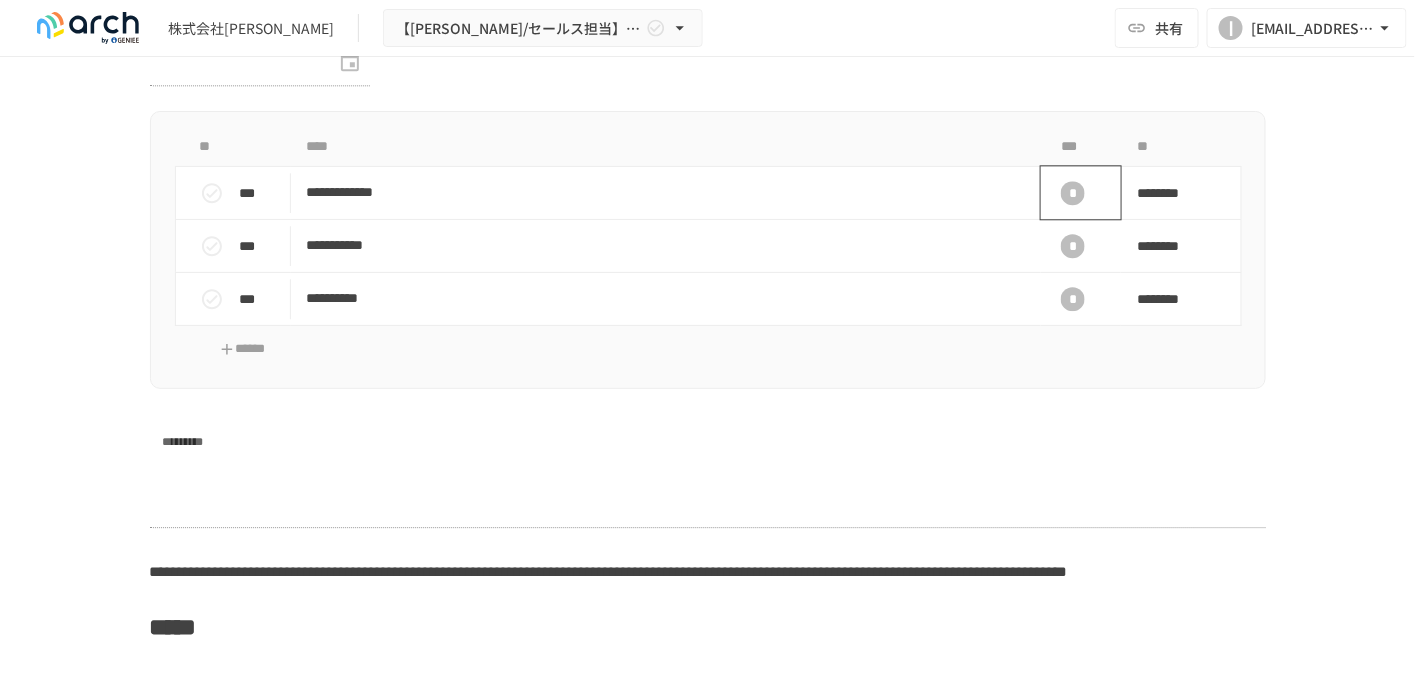 click on "*" at bounding box center (1073, 193) 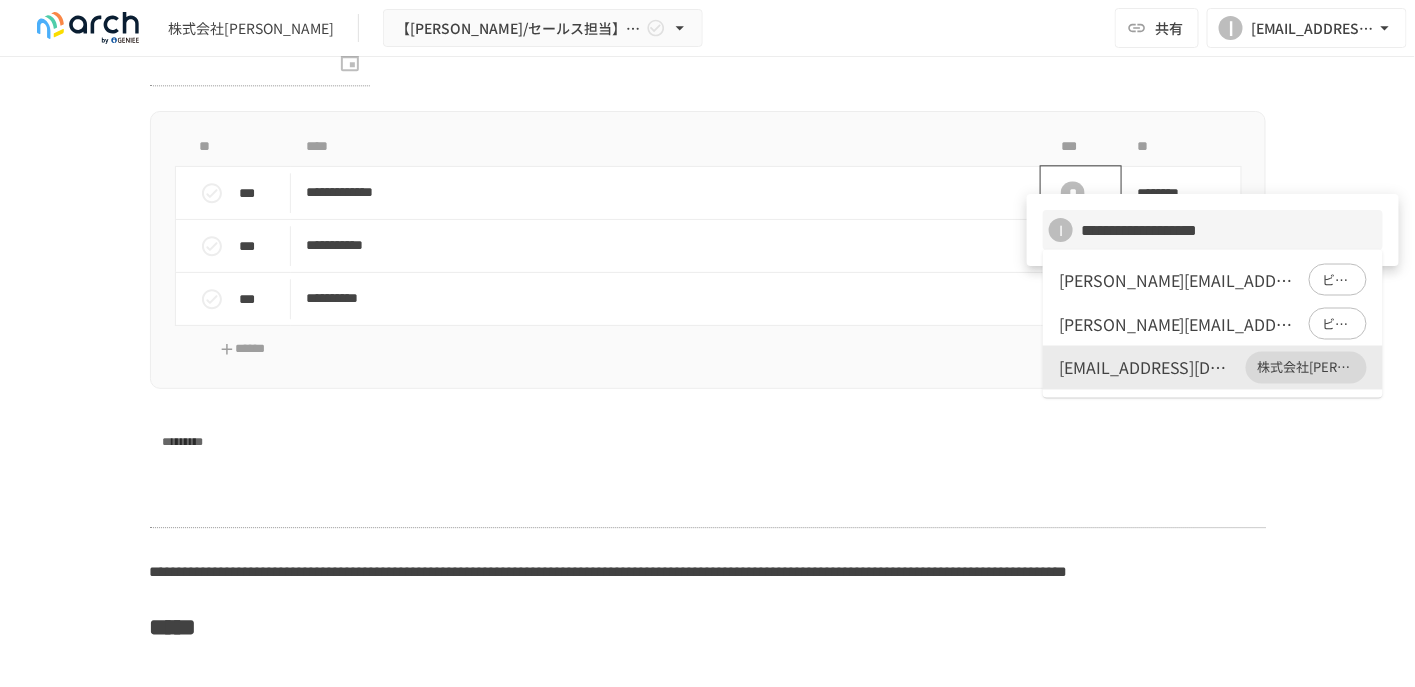 click on "I" at bounding box center (1061, 230) 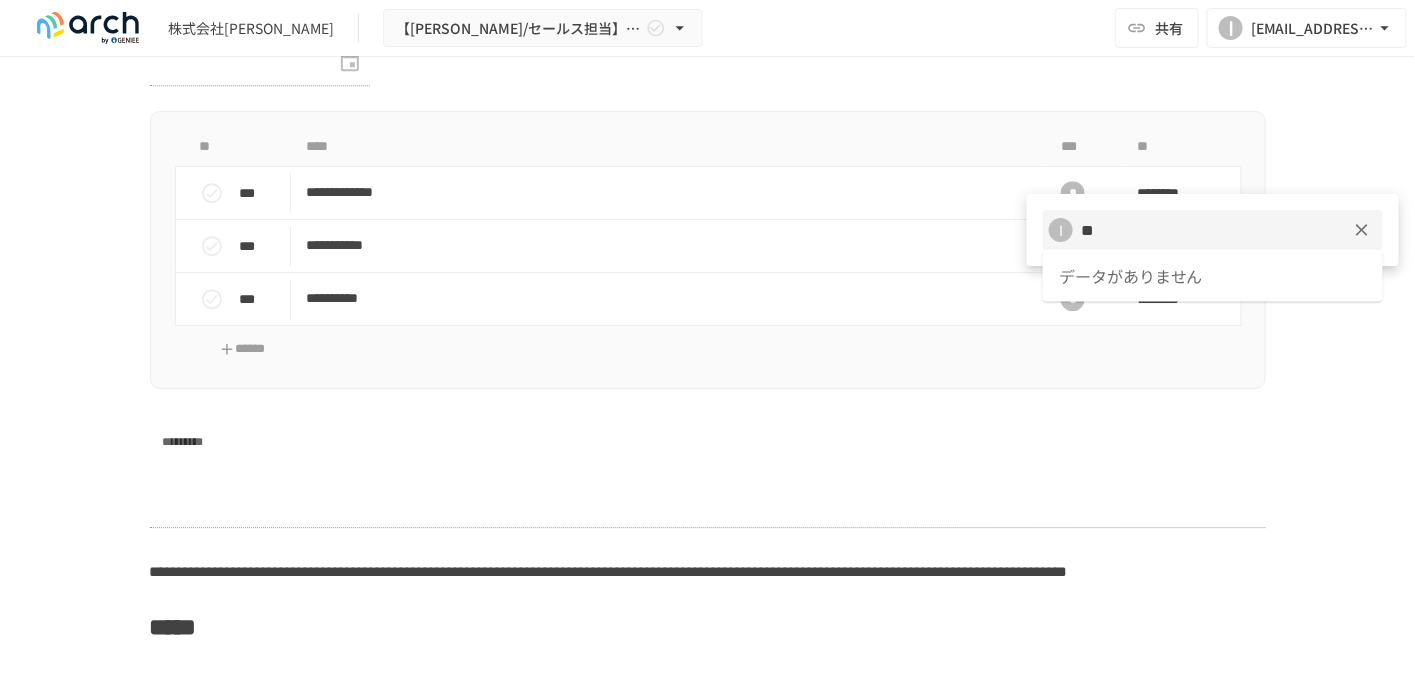 type on "**********" 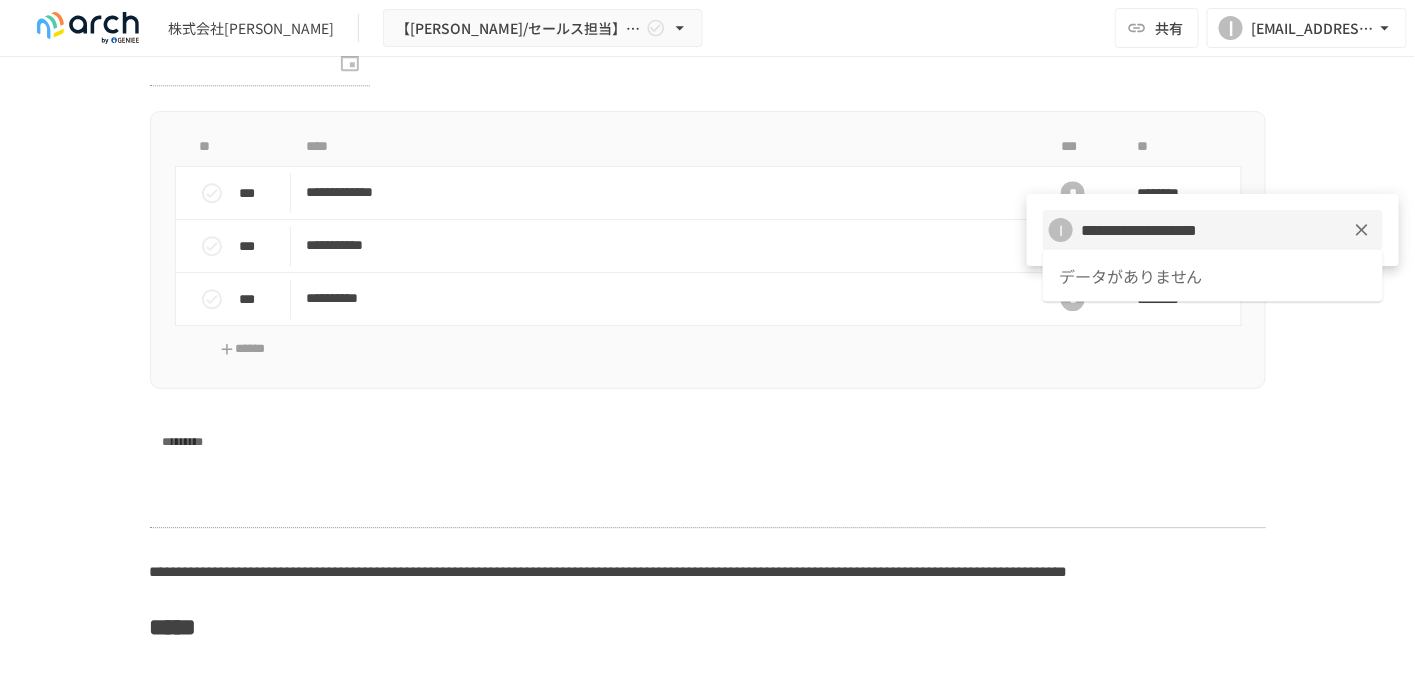 click at bounding box center [707, 343] 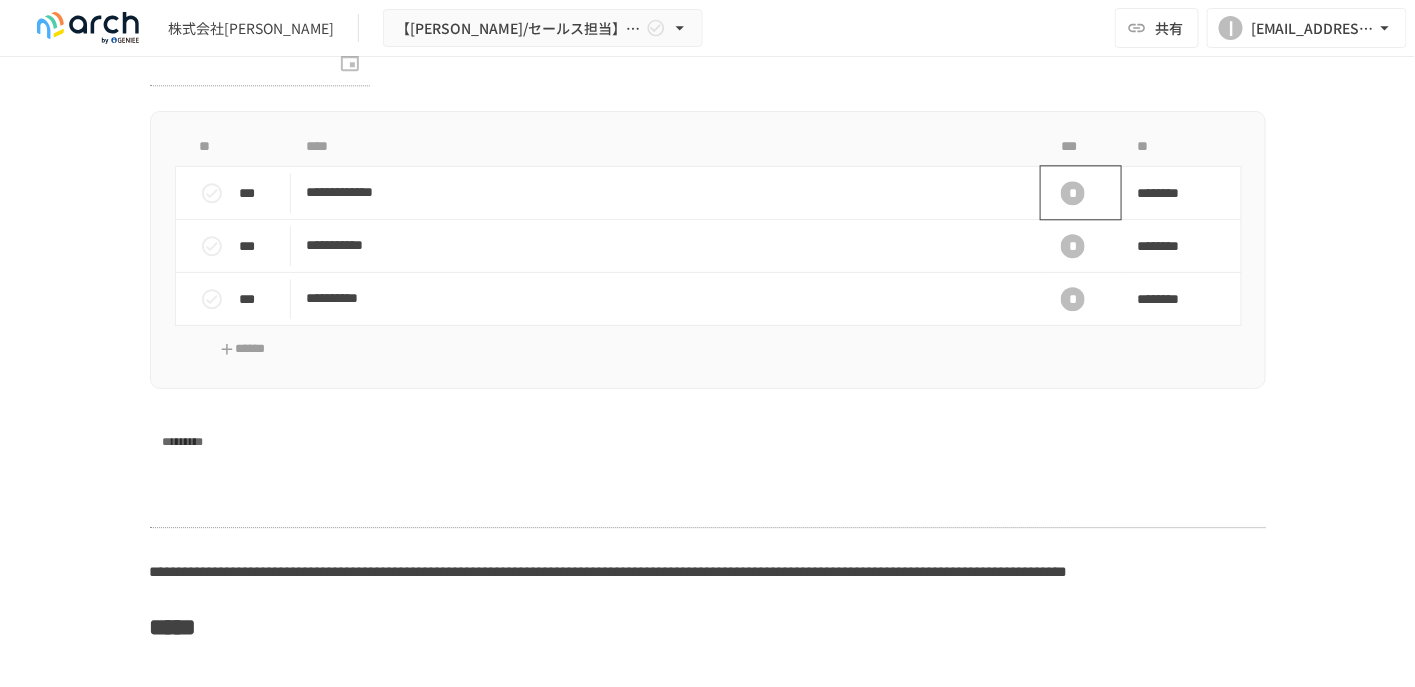 click on "*" at bounding box center [1073, 193] 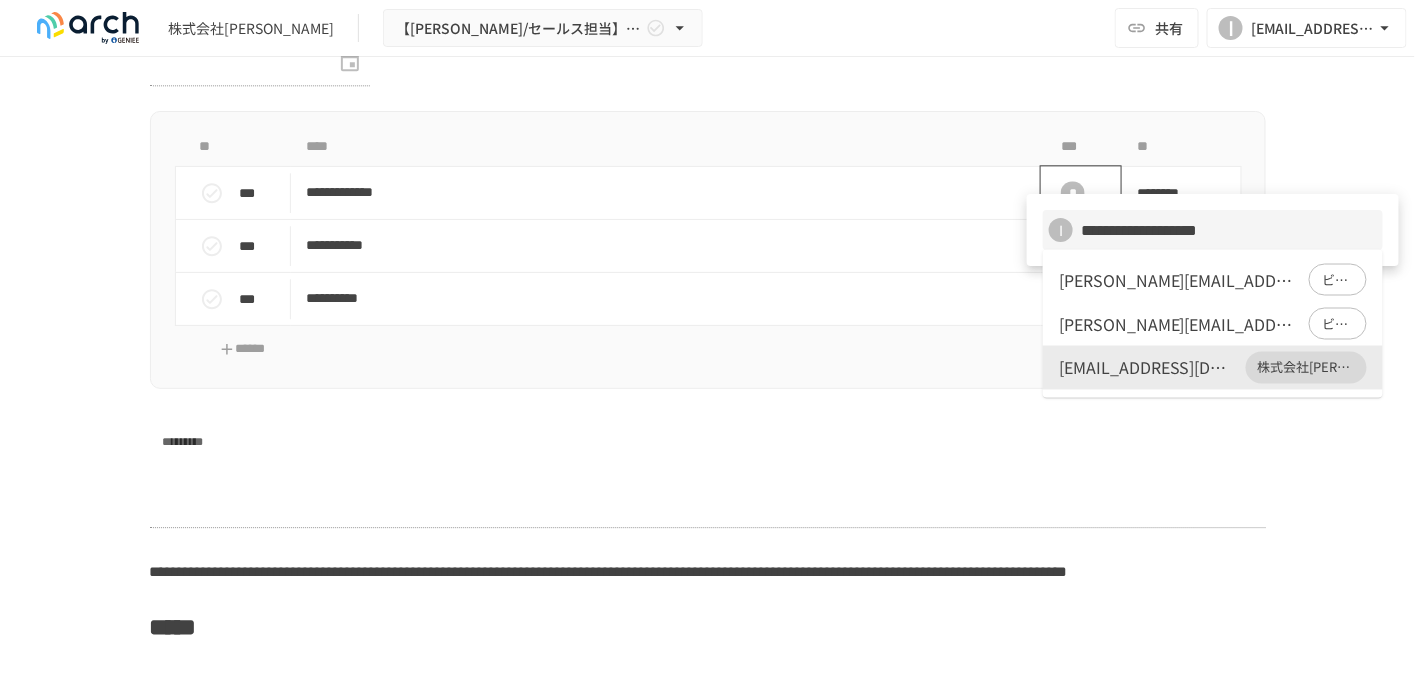 click on "**********" at bounding box center (1213, 230) 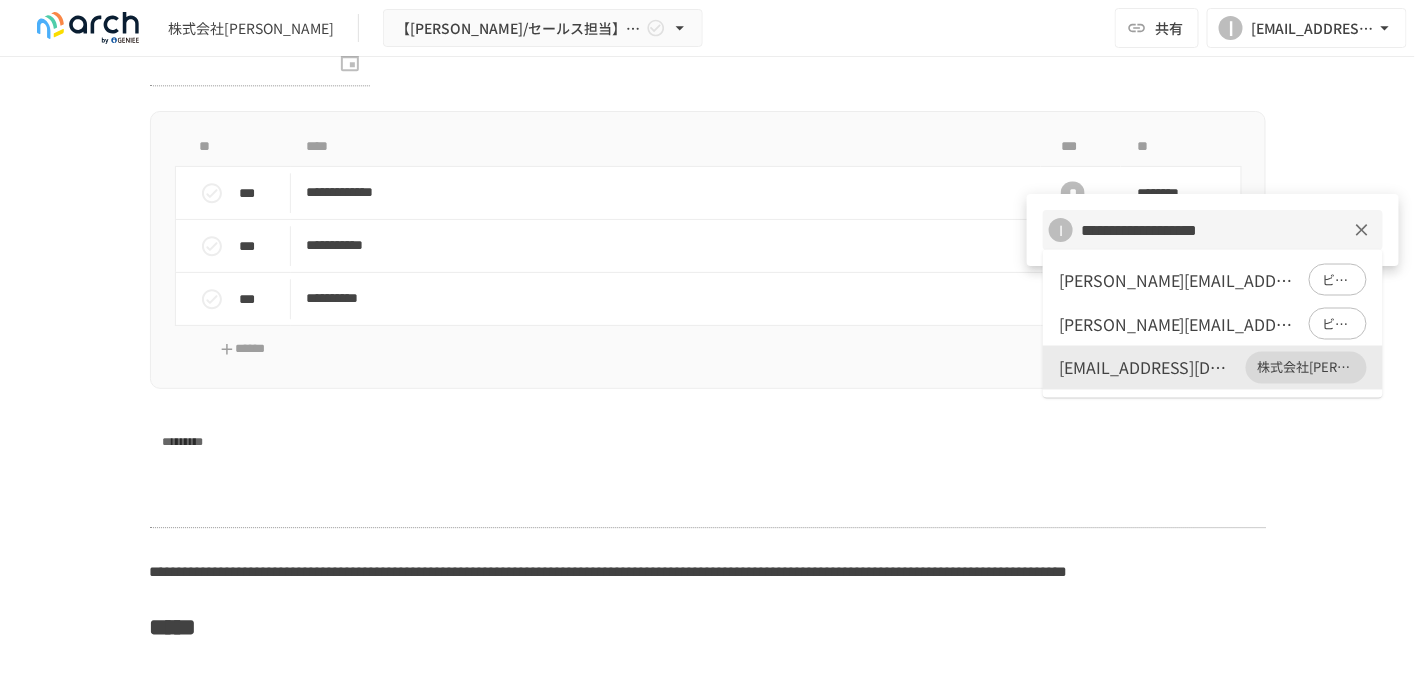 click on "**********" at bounding box center [1195, 230] 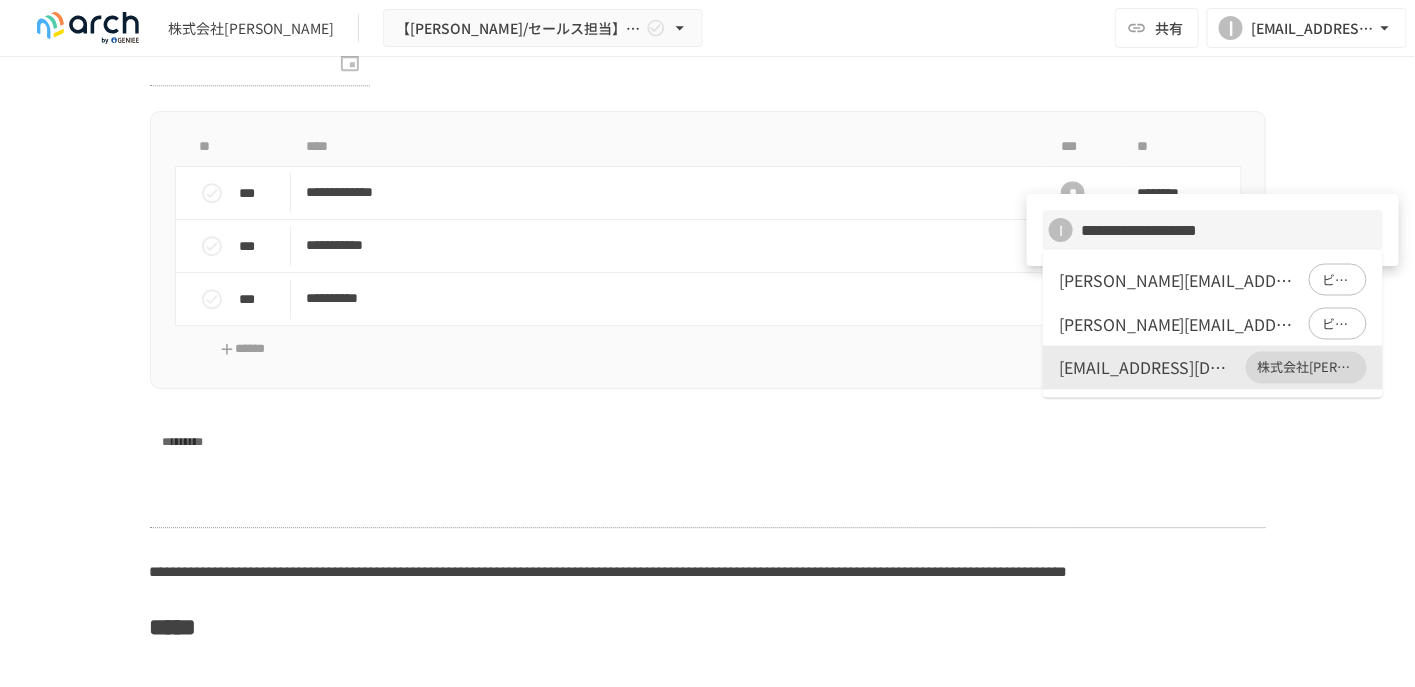 click at bounding box center (707, 343) 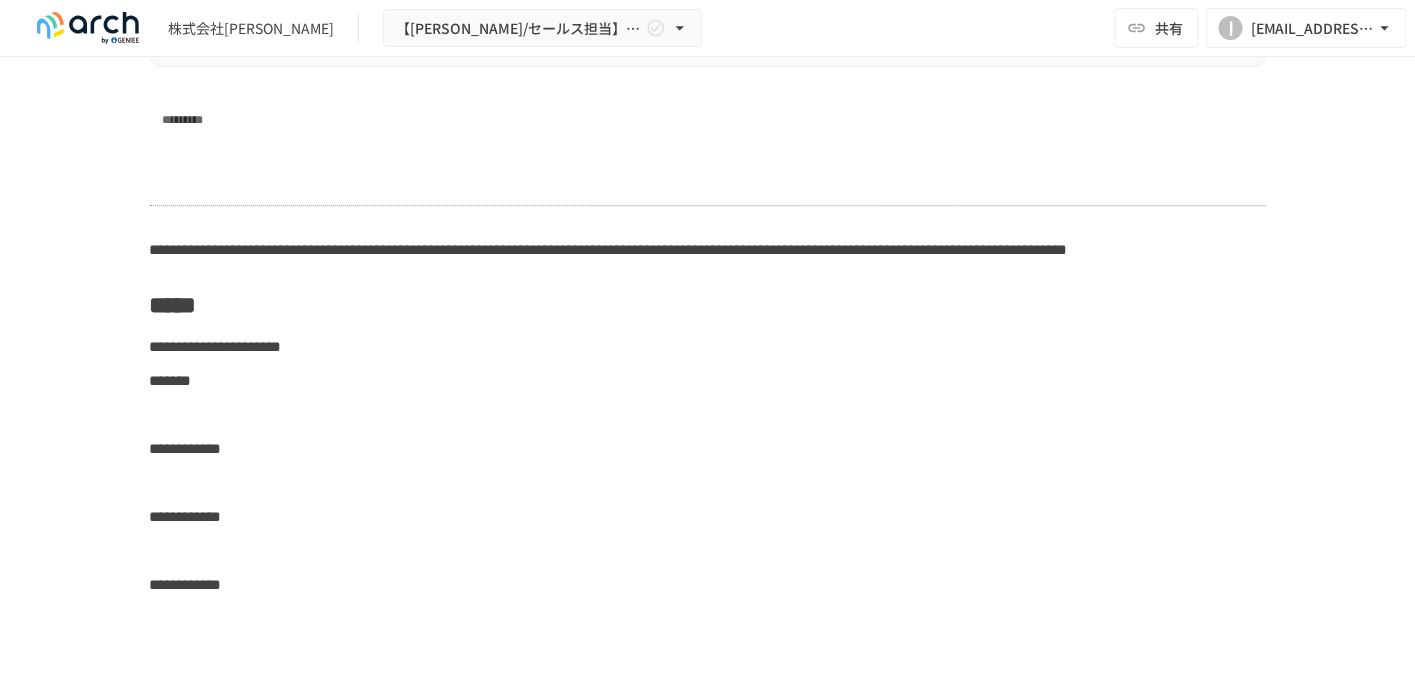 scroll, scrollTop: 4400, scrollLeft: 0, axis: vertical 